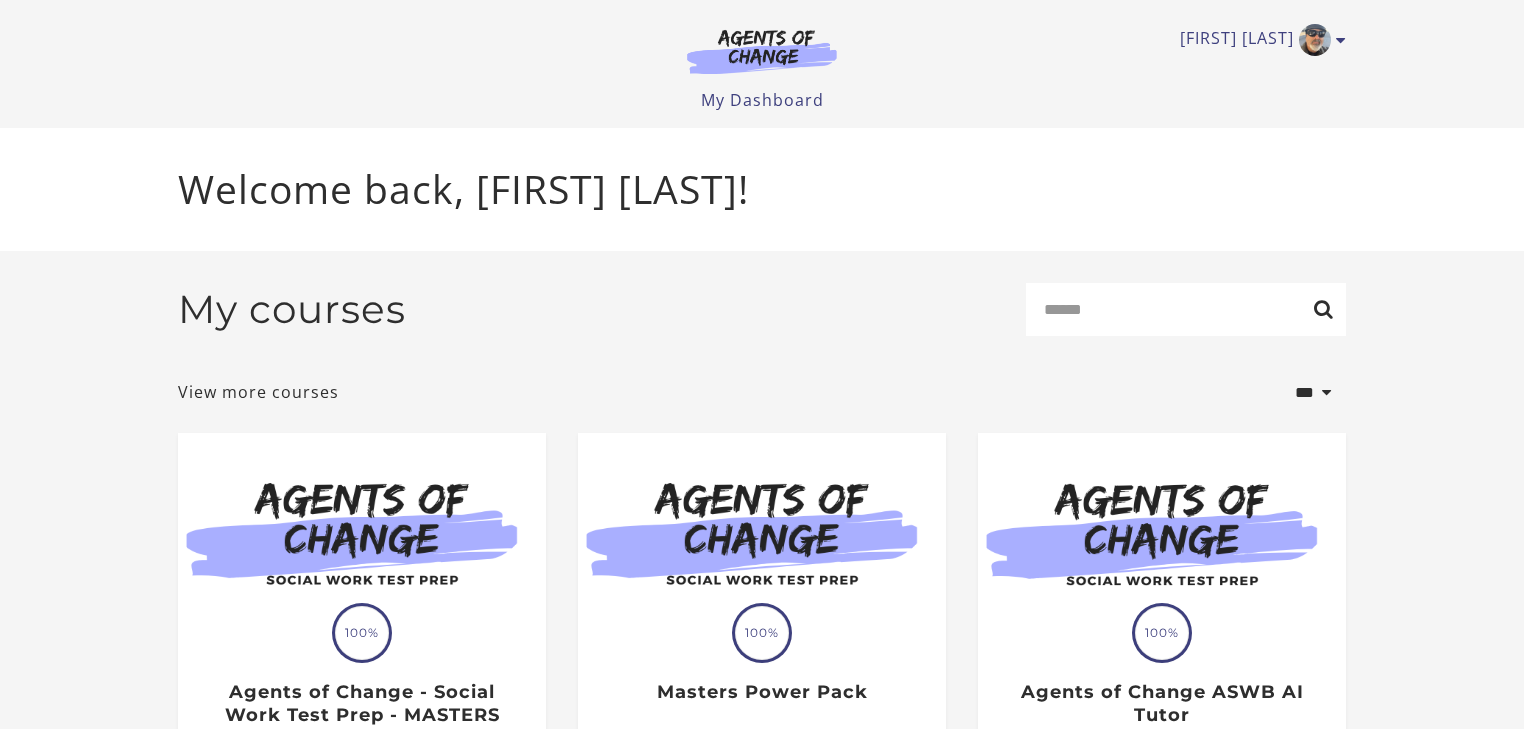 scroll, scrollTop: 0, scrollLeft: 0, axis: both 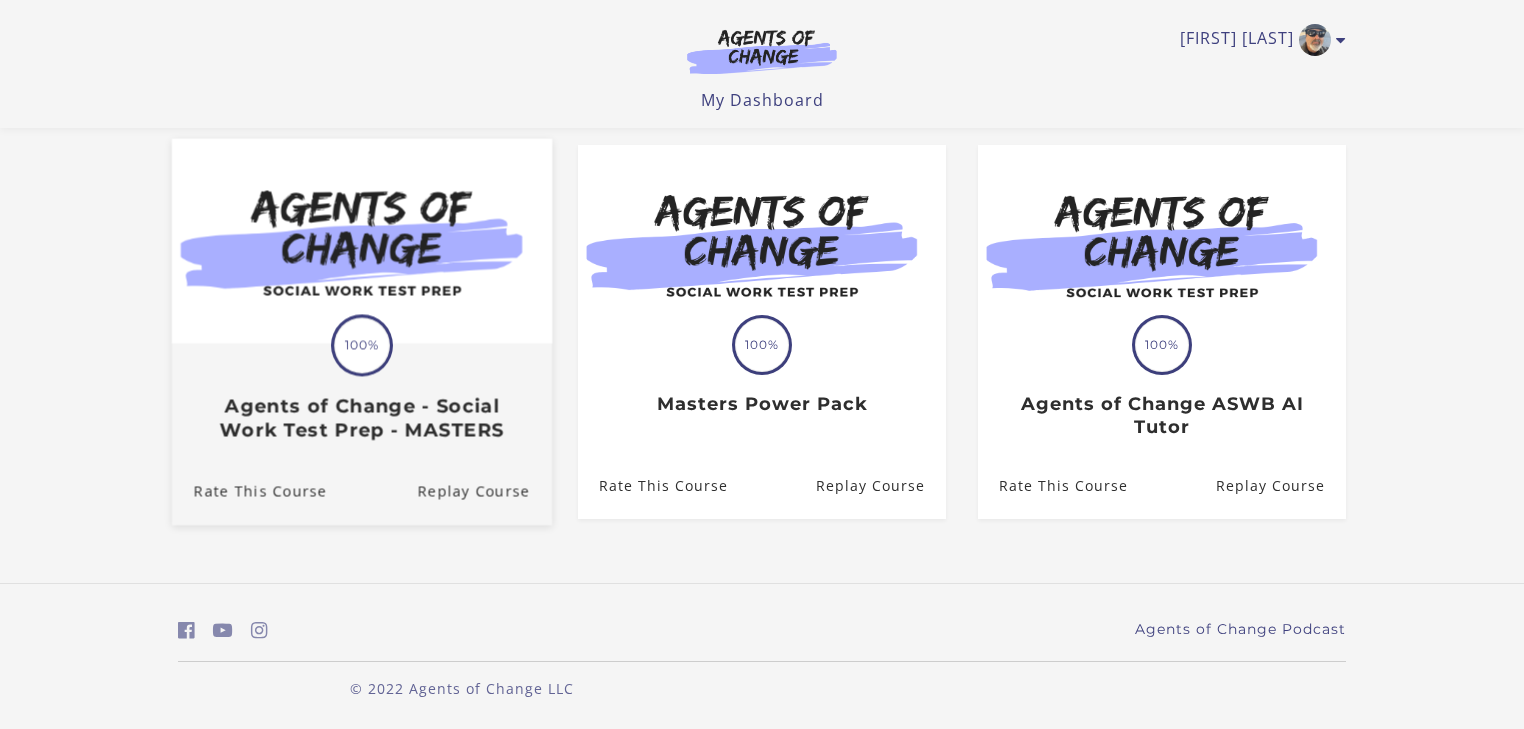 click at bounding box center (362, 242) 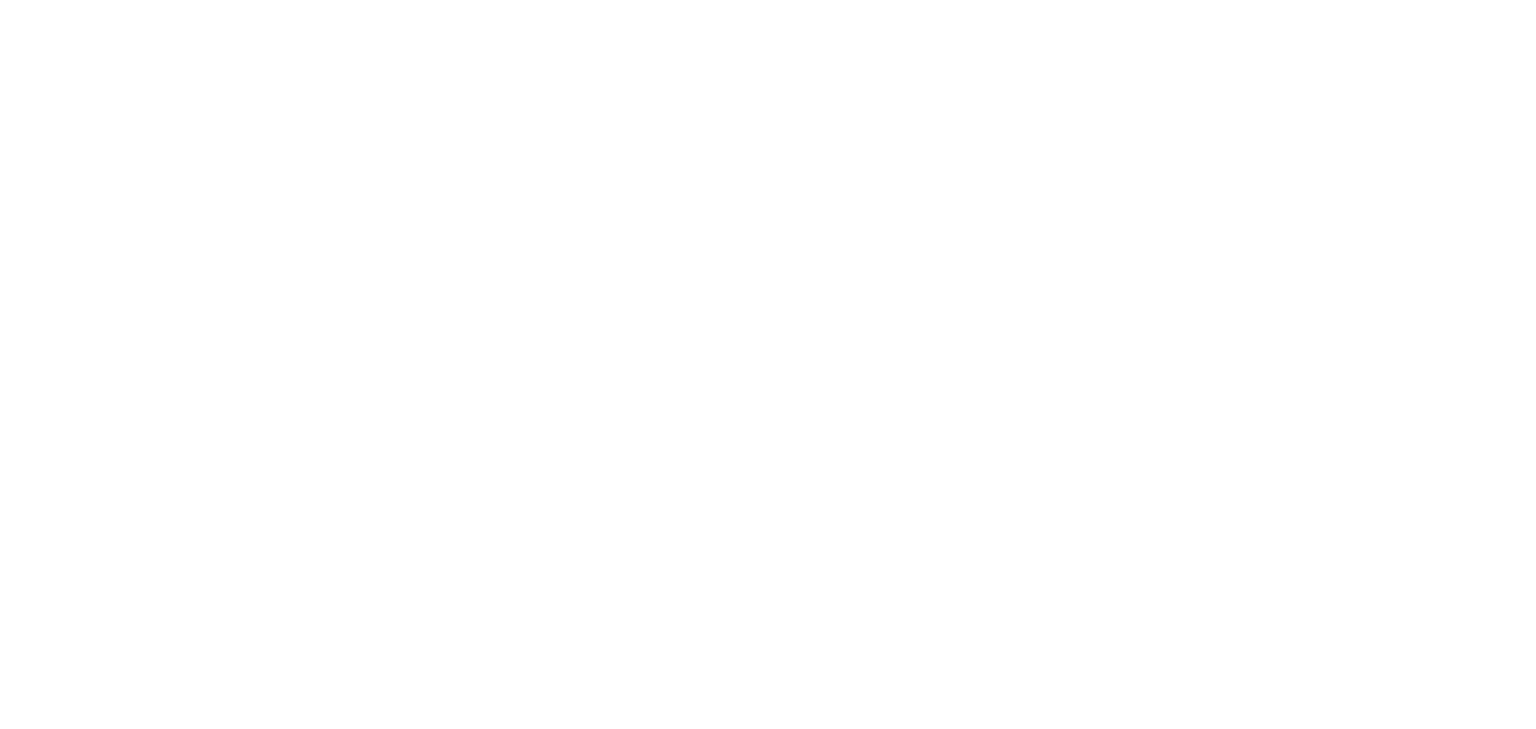 scroll, scrollTop: 0, scrollLeft: 0, axis: both 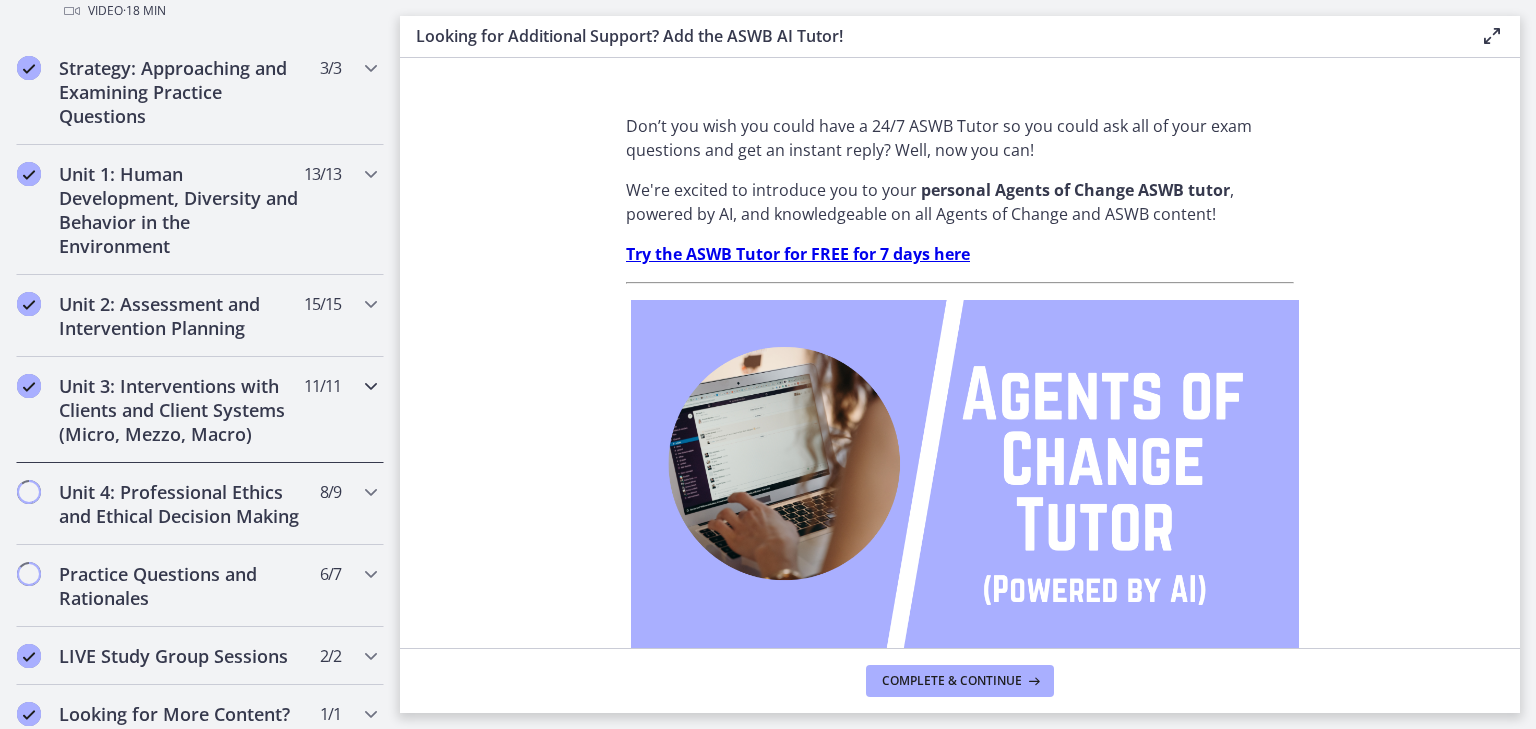 click on "Unit 3: Interventions with Clients and Client Systems (Micro, Mezzo, Macro)" at bounding box center (181, 410) 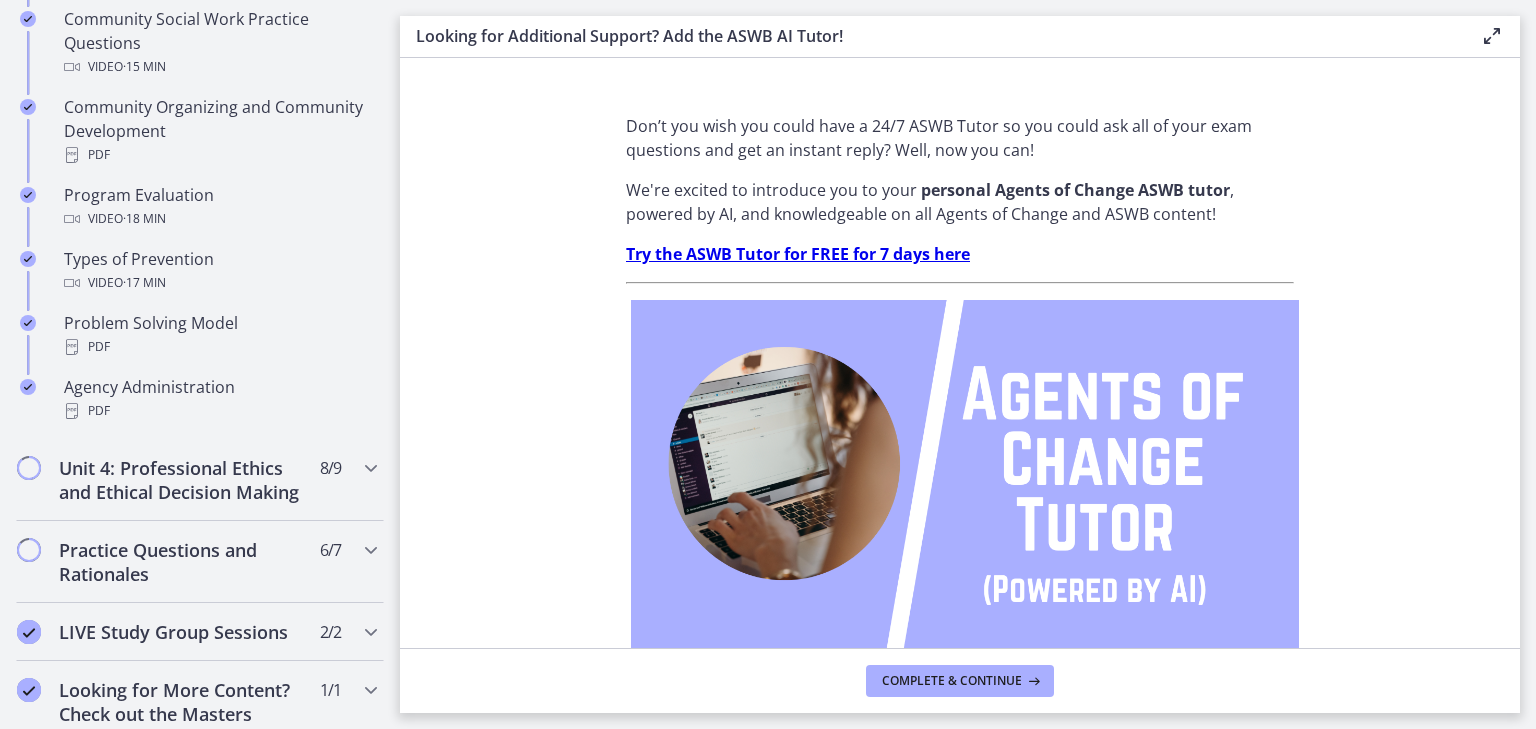 scroll, scrollTop: 800, scrollLeft: 0, axis: vertical 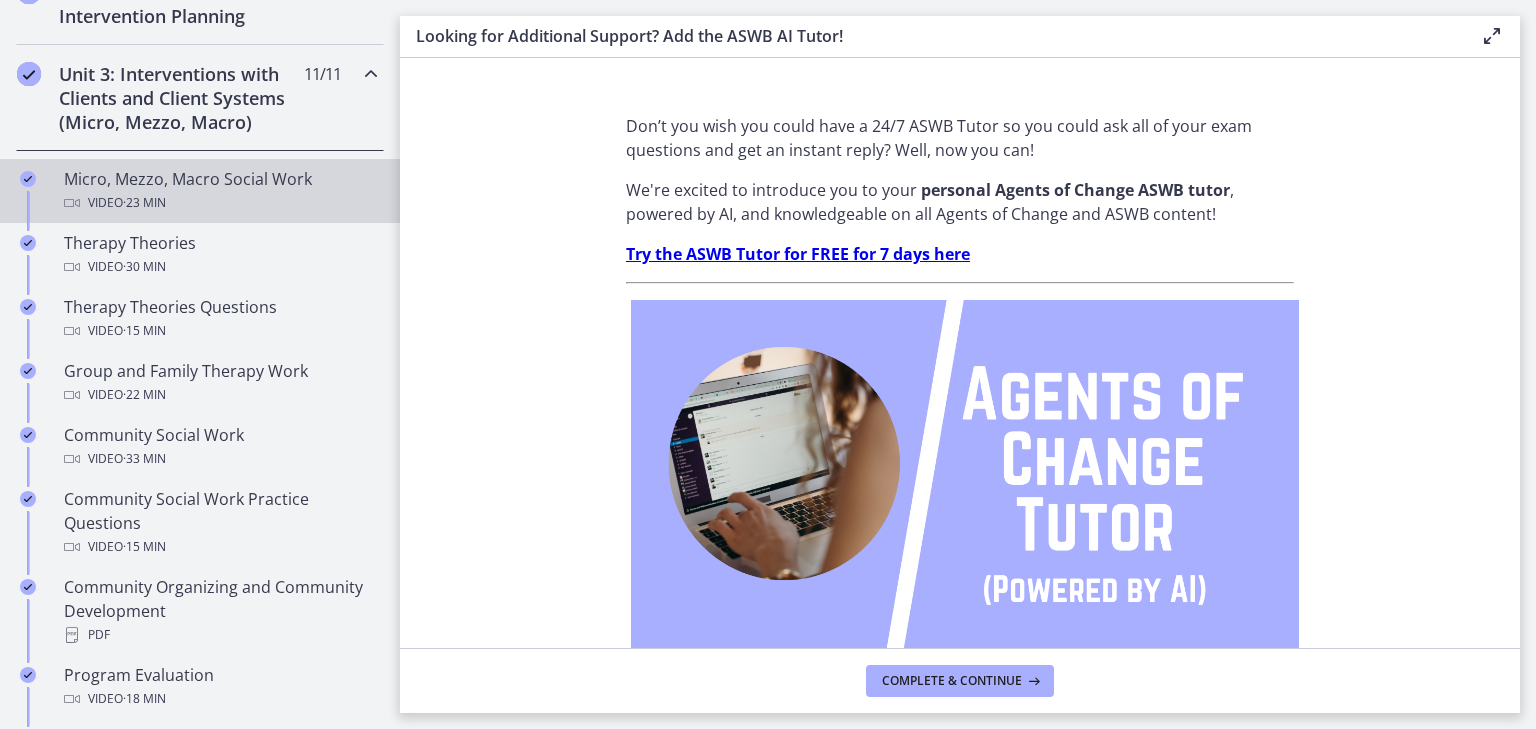 click on "Micro, Mezzo, Macro Social Work
Video
·  23 min" at bounding box center (220, 191) 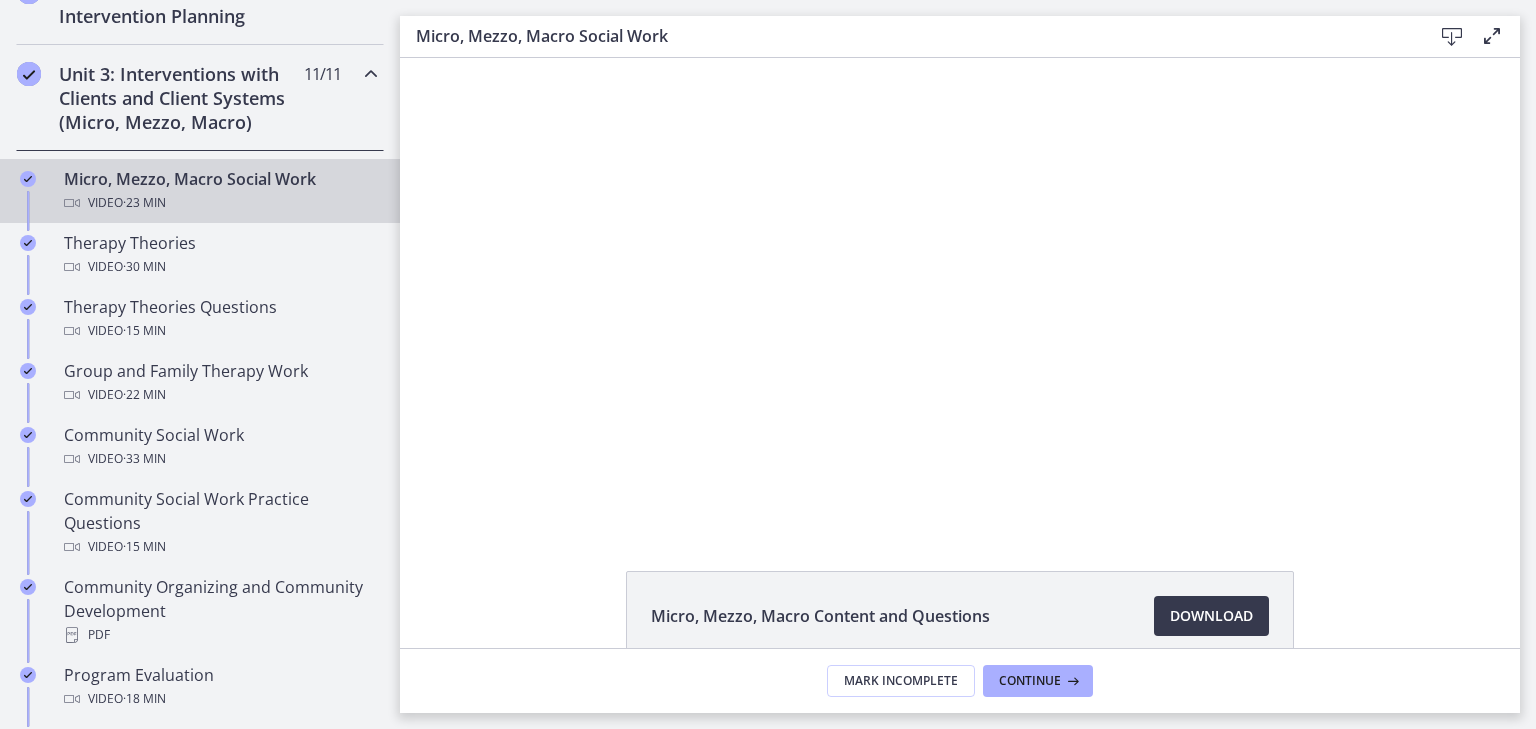 scroll, scrollTop: 0, scrollLeft: 0, axis: both 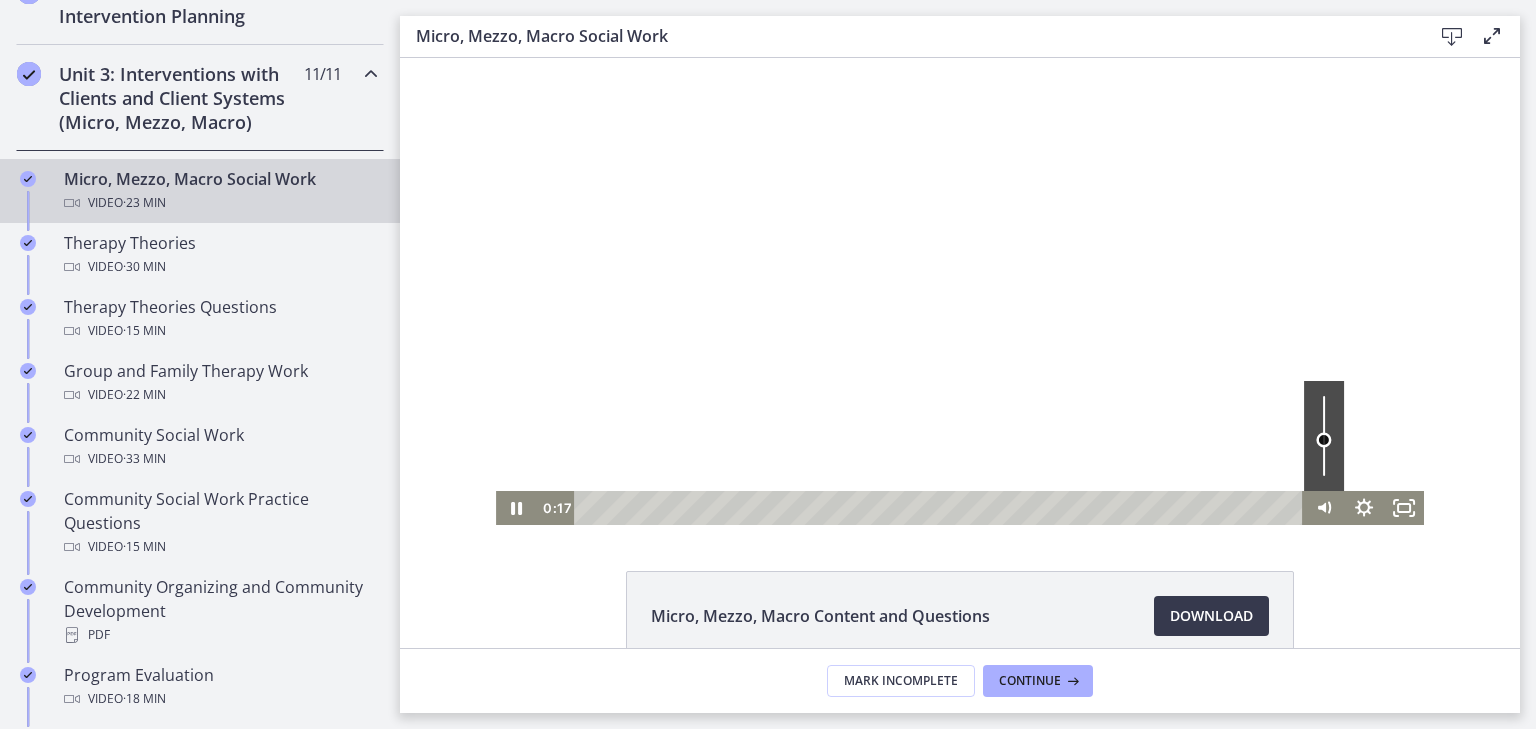 drag, startPoint x: 1320, startPoint y: 421, endPoint x: 1326, endPoint y: 440, distance: 19.924858 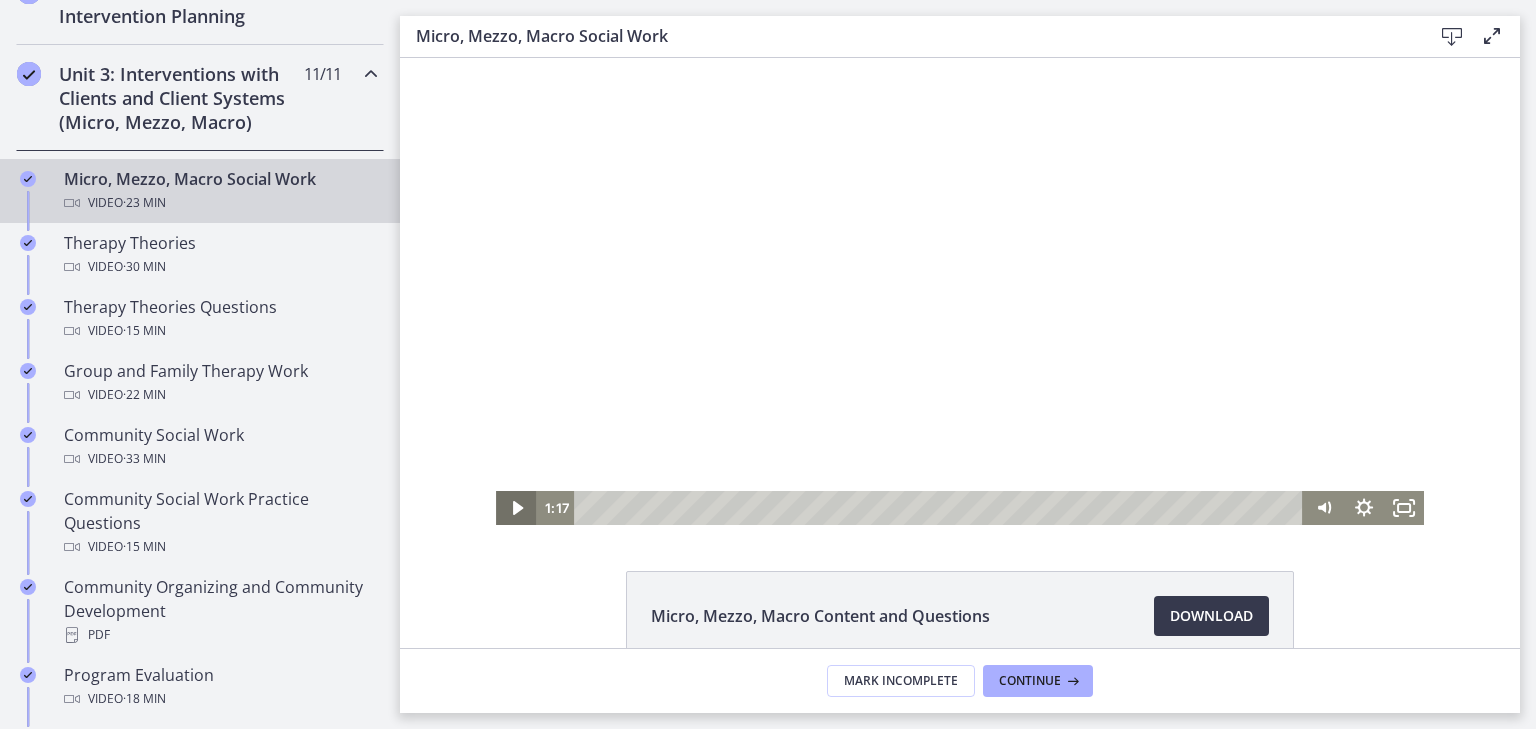 click 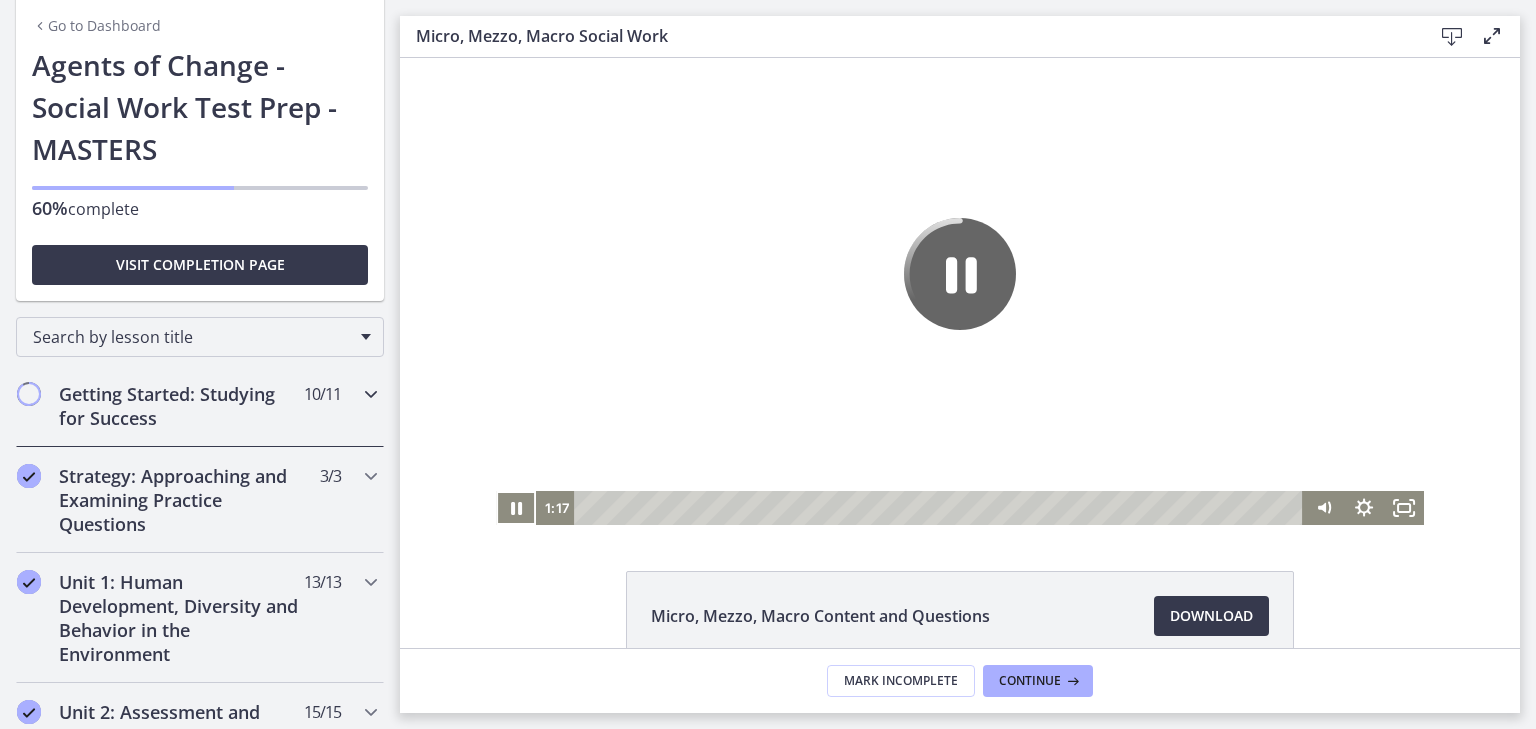 scroll, scrollTop: 0, scrollLeft: 0, axis: both 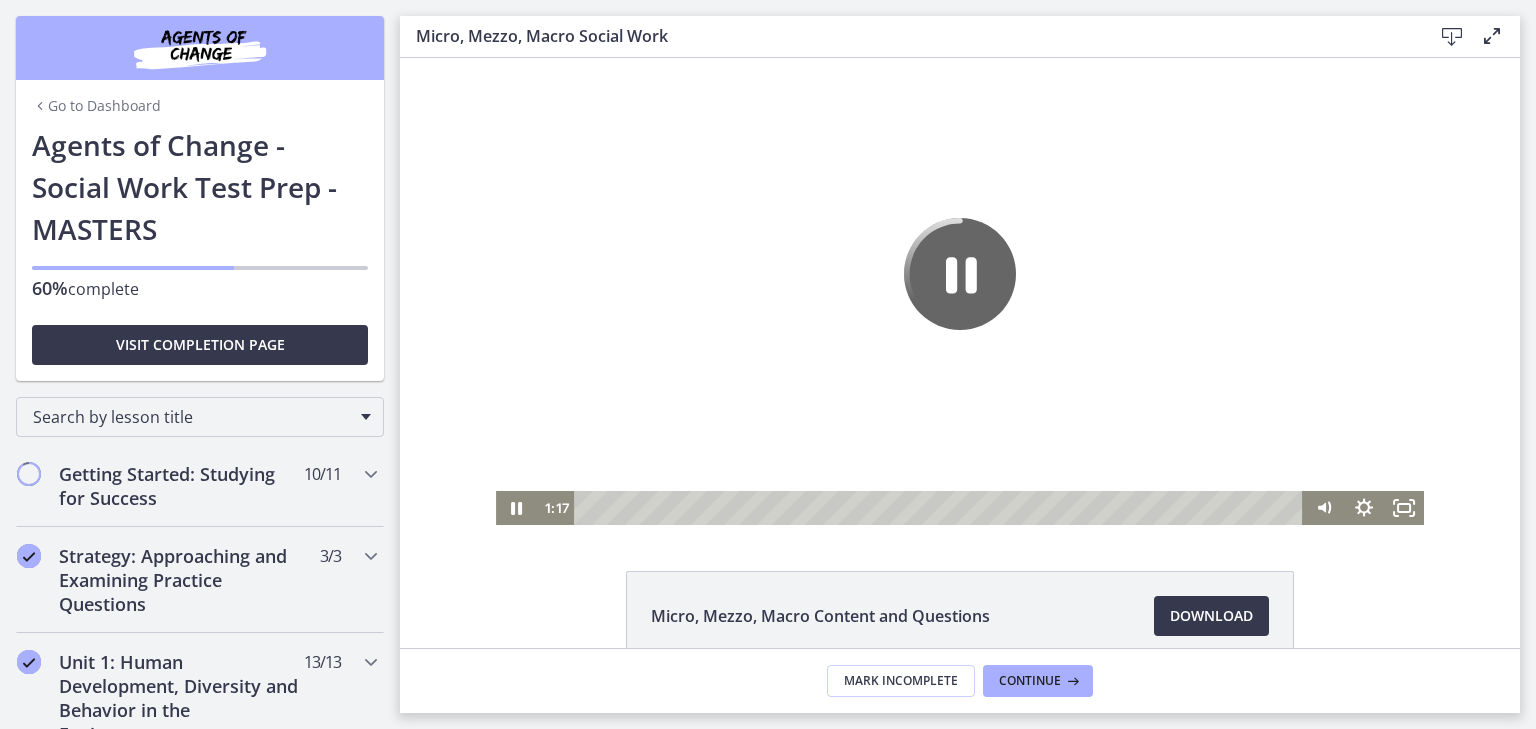 click on "Go to Dashboard" at bounding box center (96, 106) 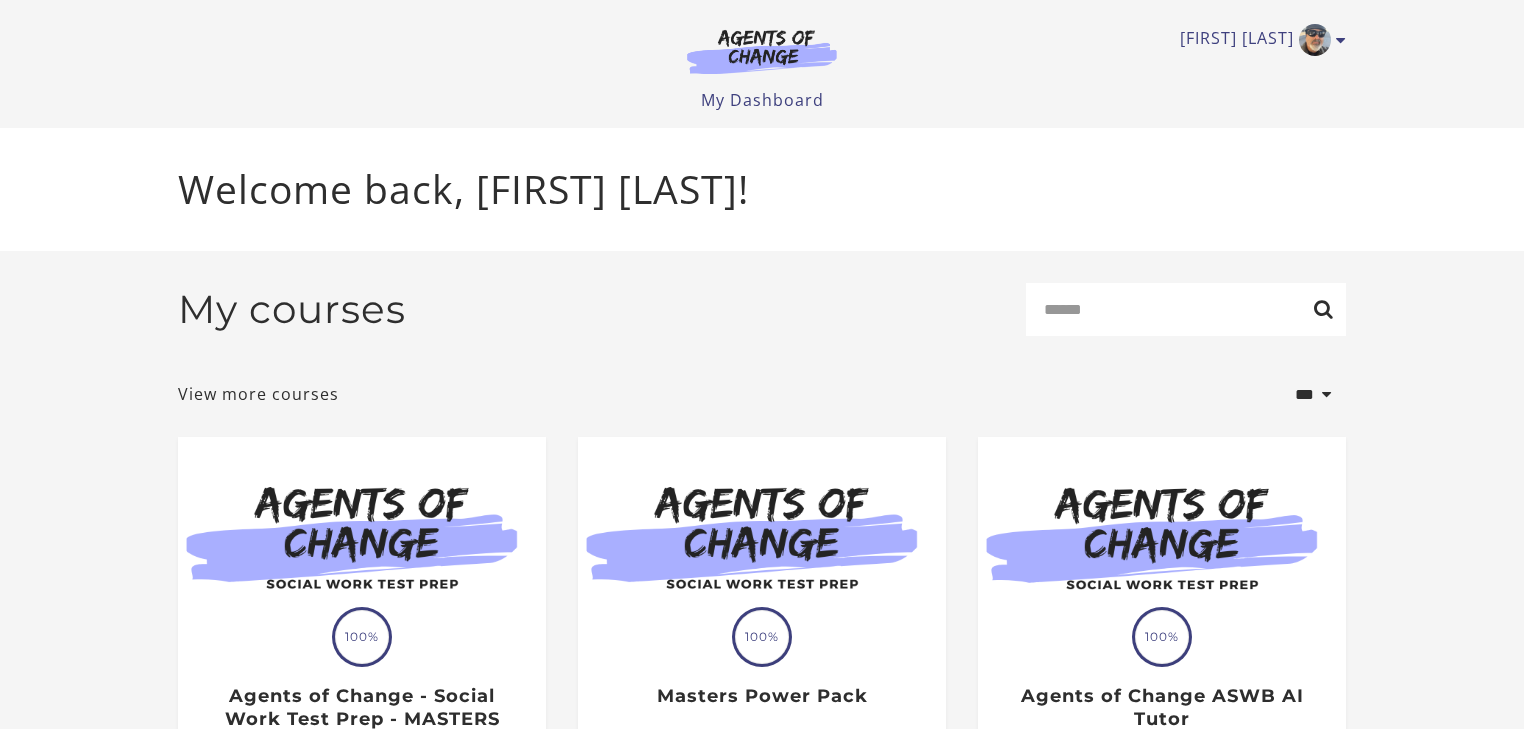 scroll, scrollTop: 0, scrollLeft: 0, axis: both 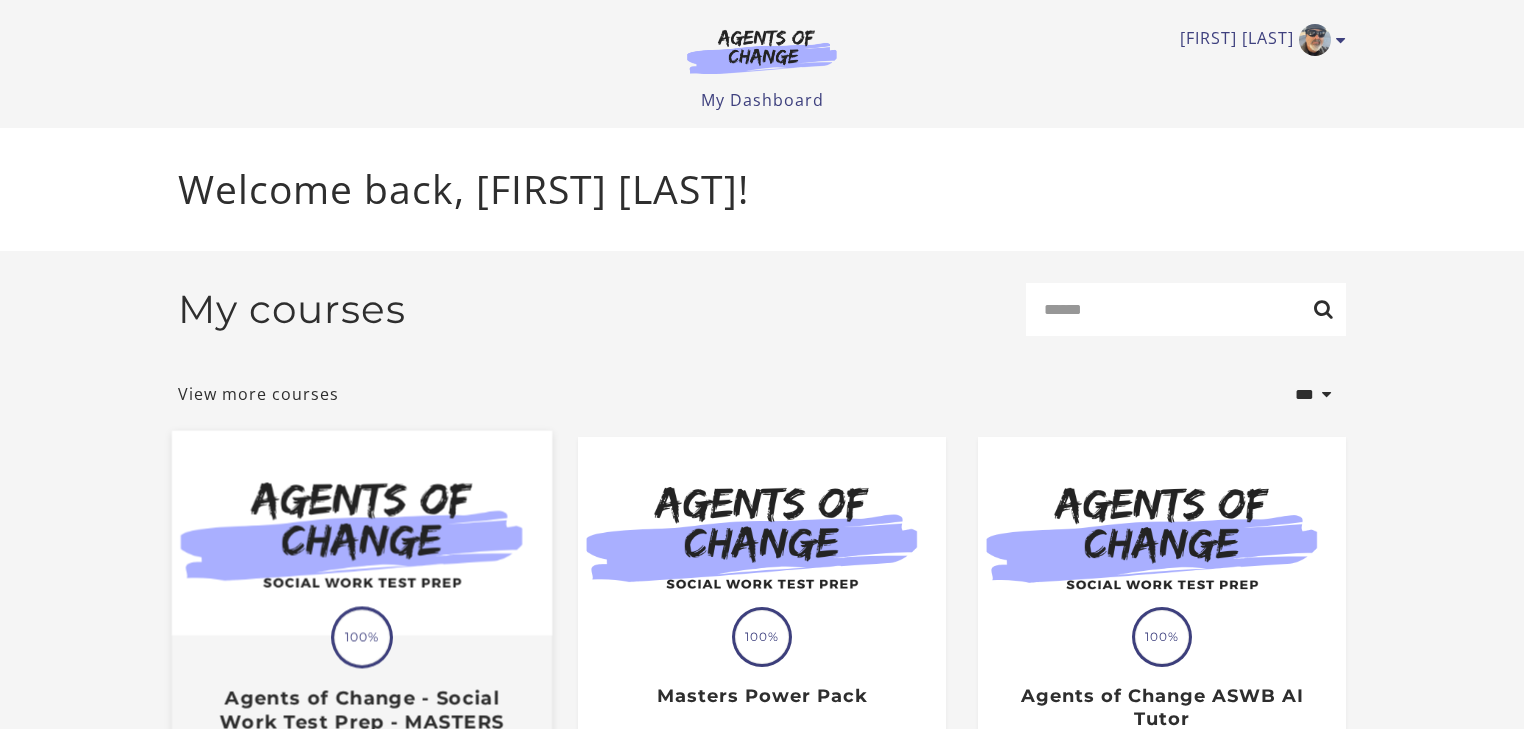 click at bounding box center (362, 533) 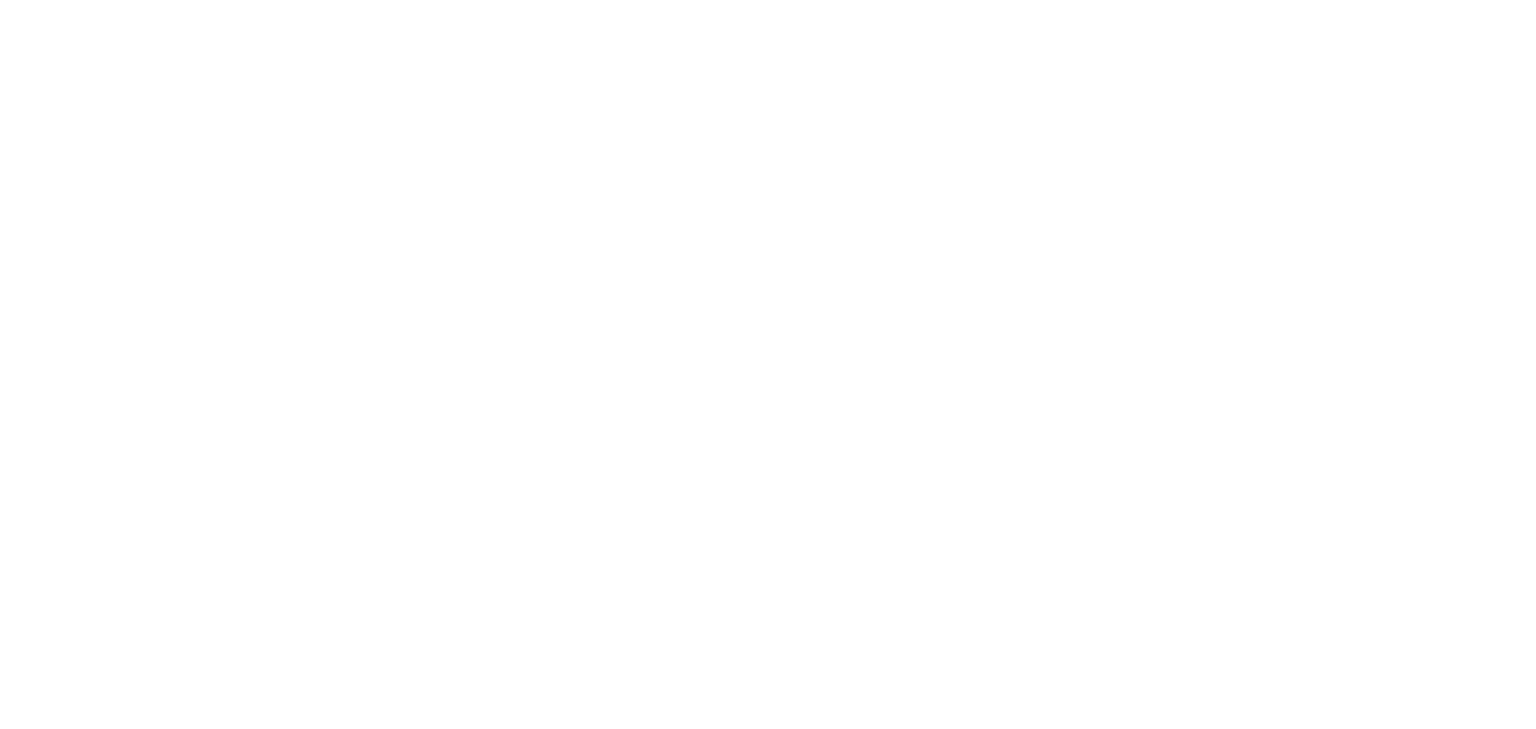 scroll, scrollTop: 0, scrollLeft: 0, axis: both 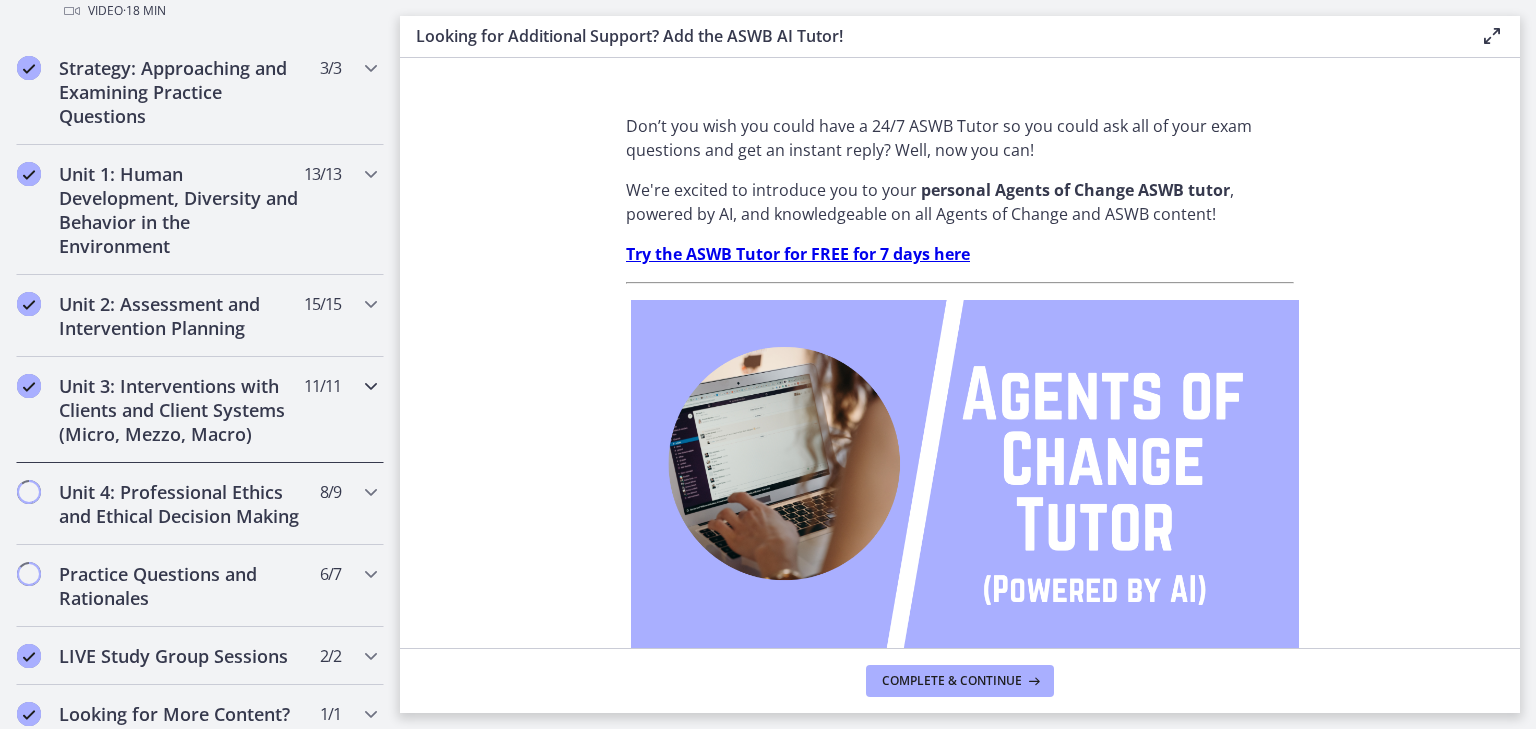 click on "Unit 3: Interventions with Clients and Client Systems (Micro, Mezzo, Macro)" at bounding box center [181, 410] 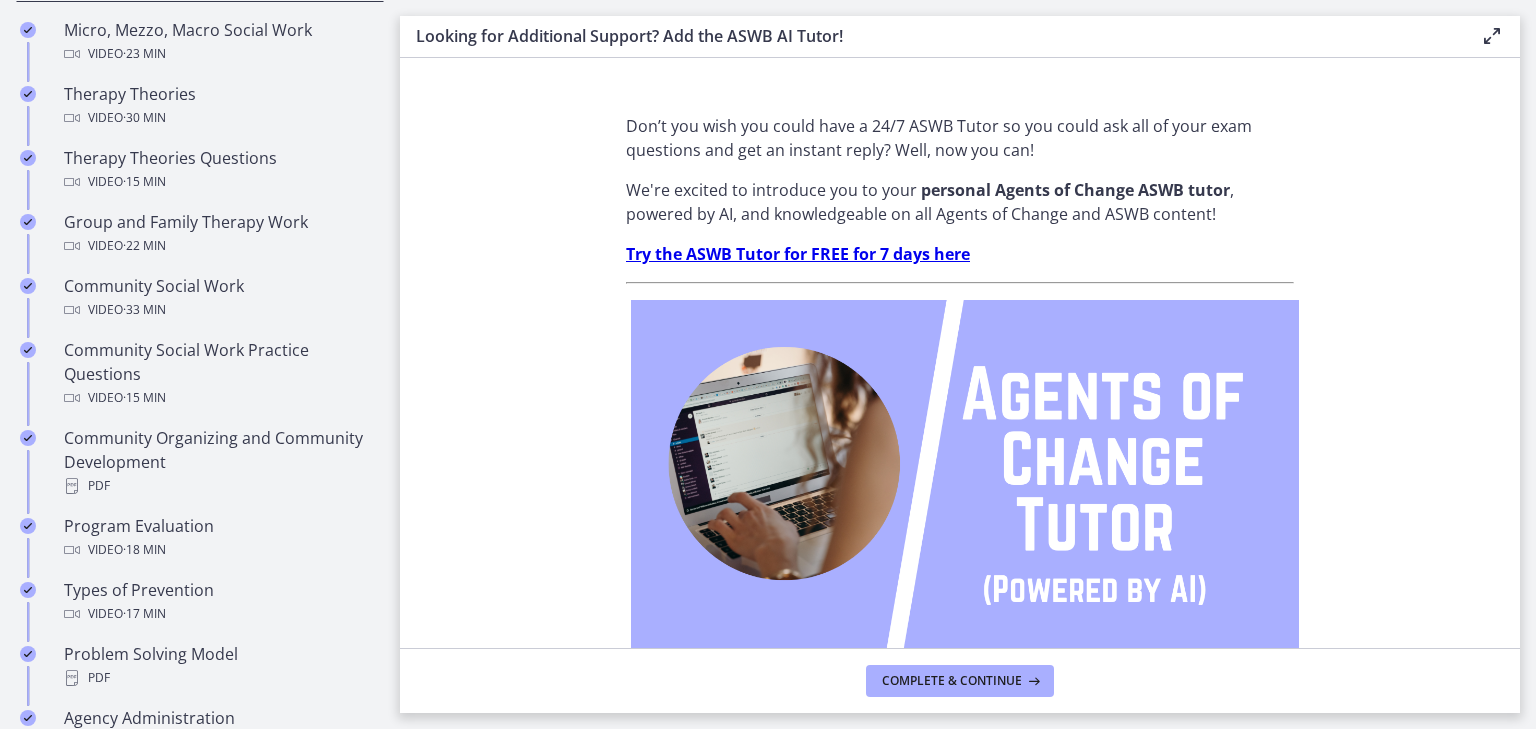 scroll, scrollTop: 560, scrollLeft: 0, axis: vertical 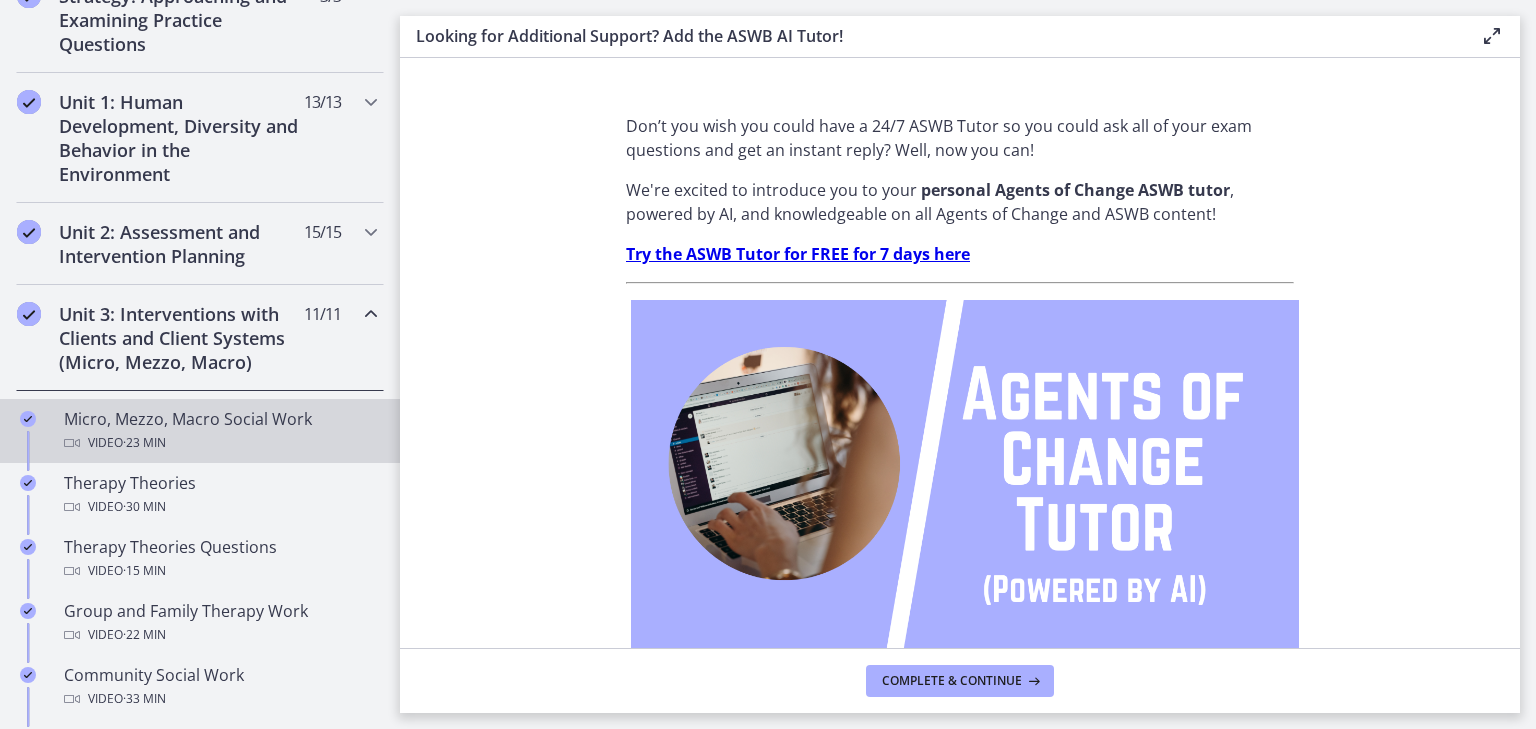 click on "·  23 min" at bounding box center [144, 443] 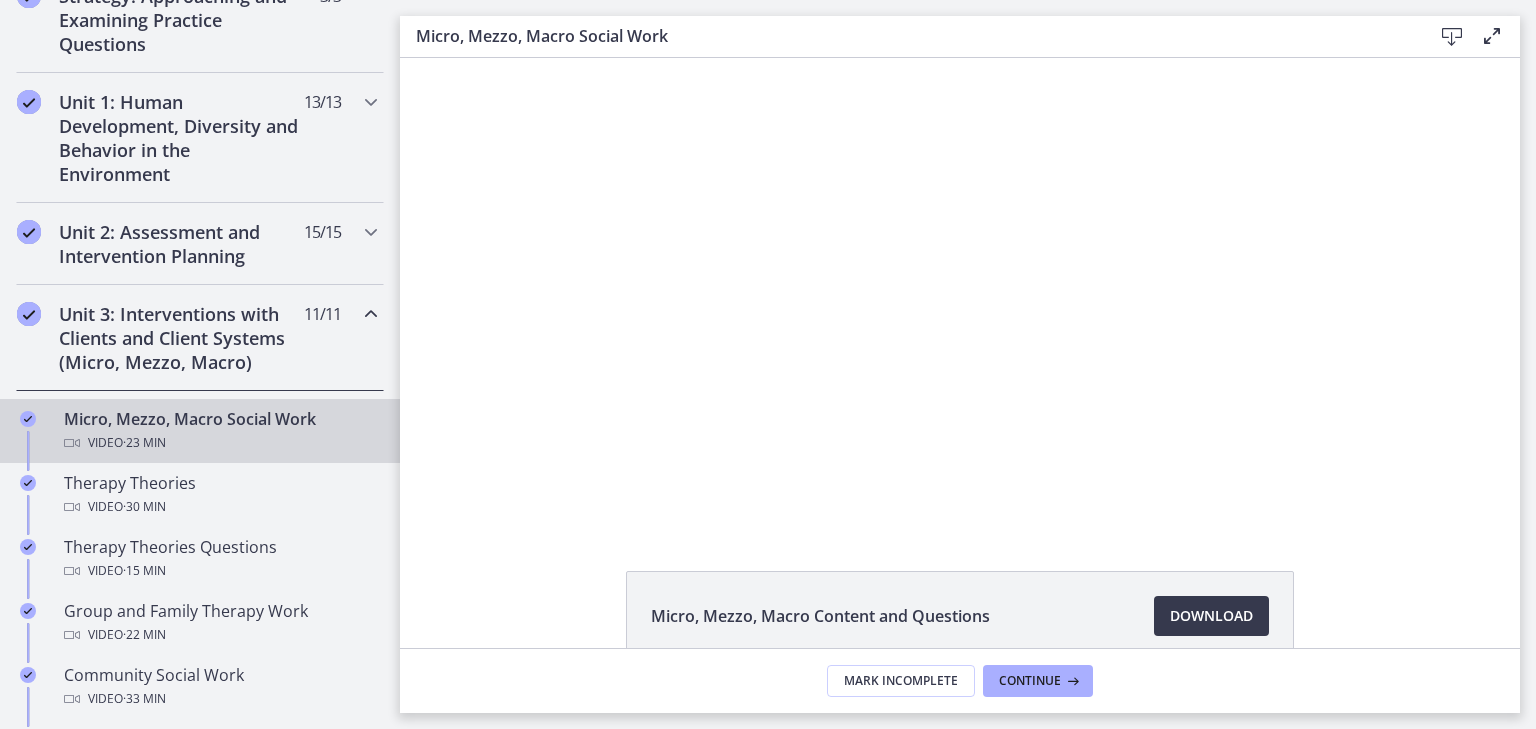 scroll, scrollTop: 0, scrollLeft: 0, axis: both 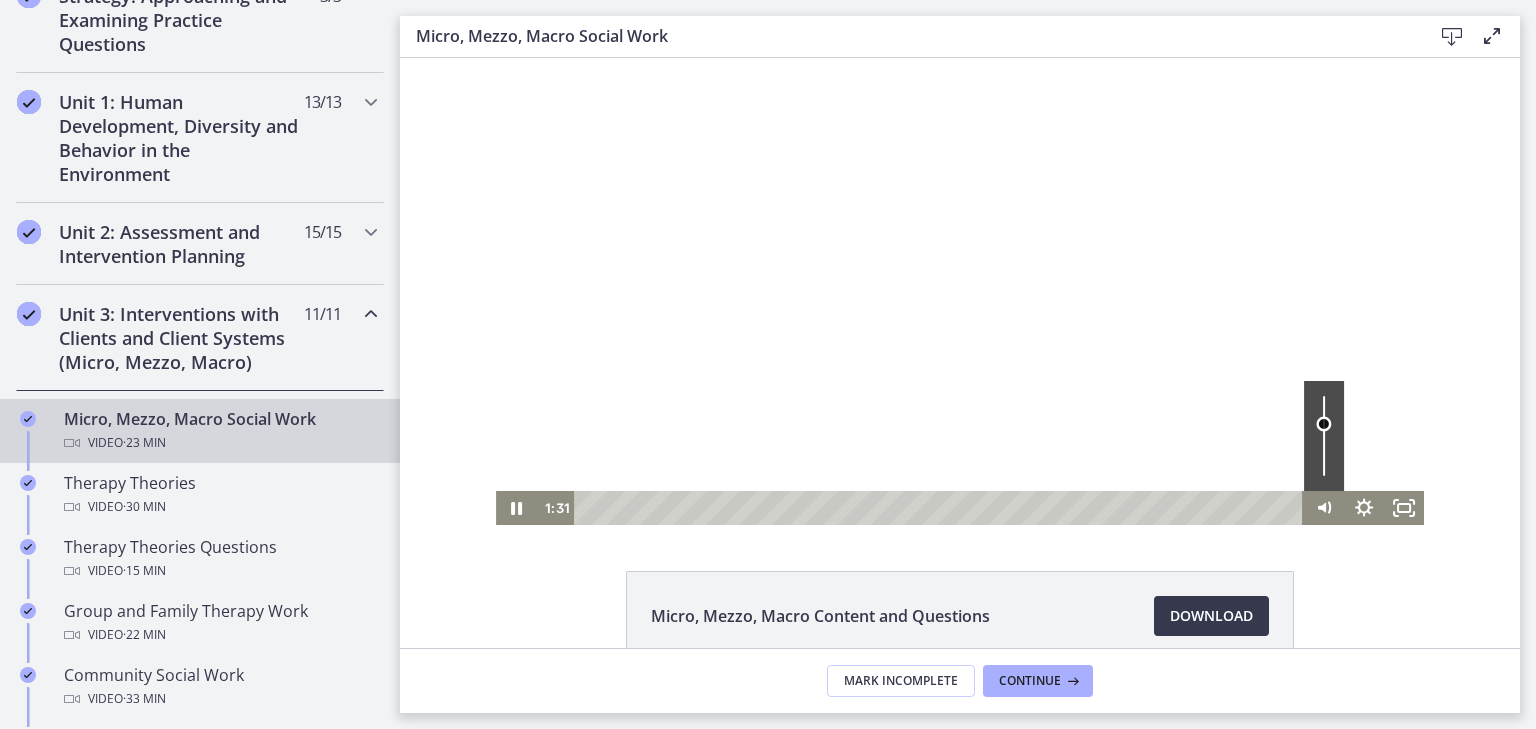drag, startPoint x: 1318, startPoint y: 439, endPoint x: 1318, endPoint y: 424, distance: 15 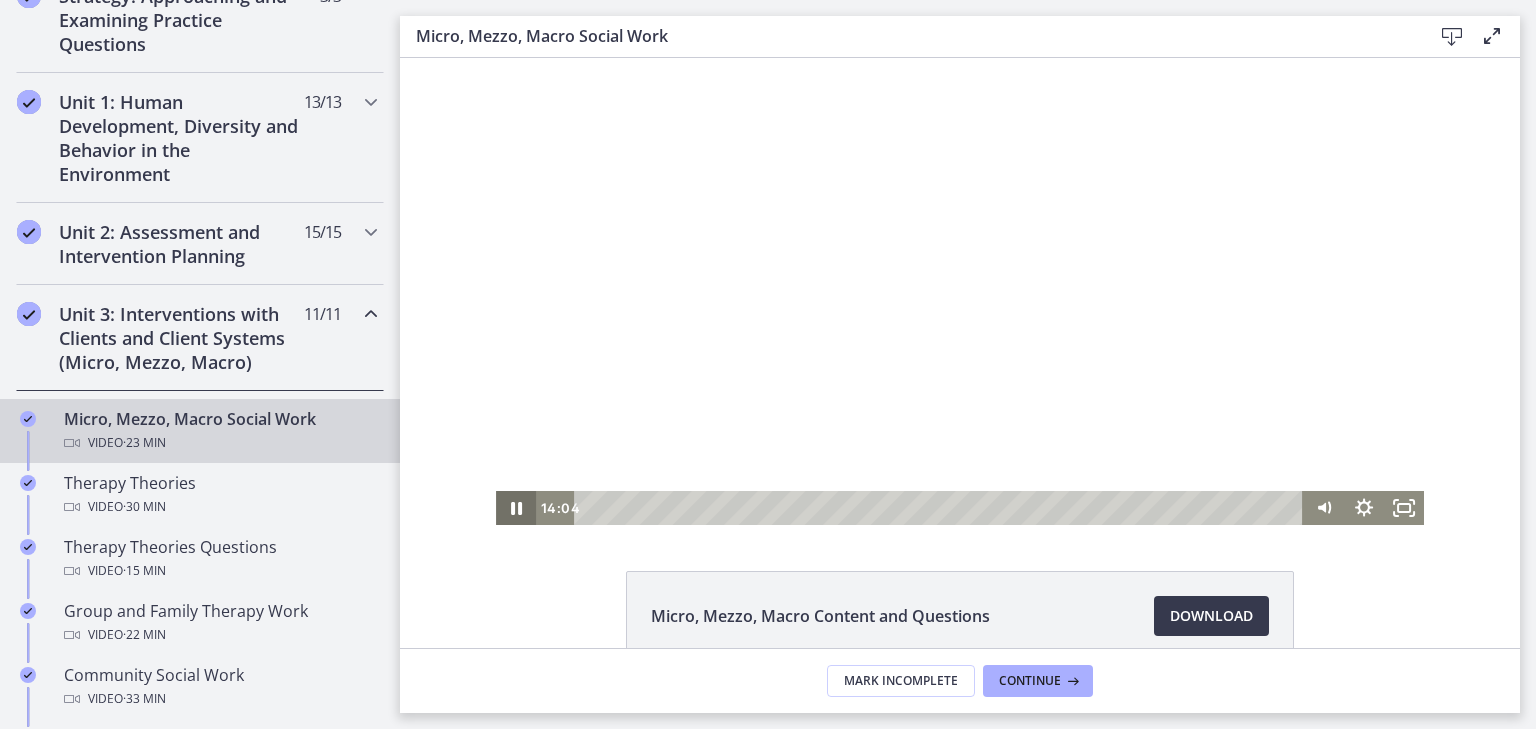 click 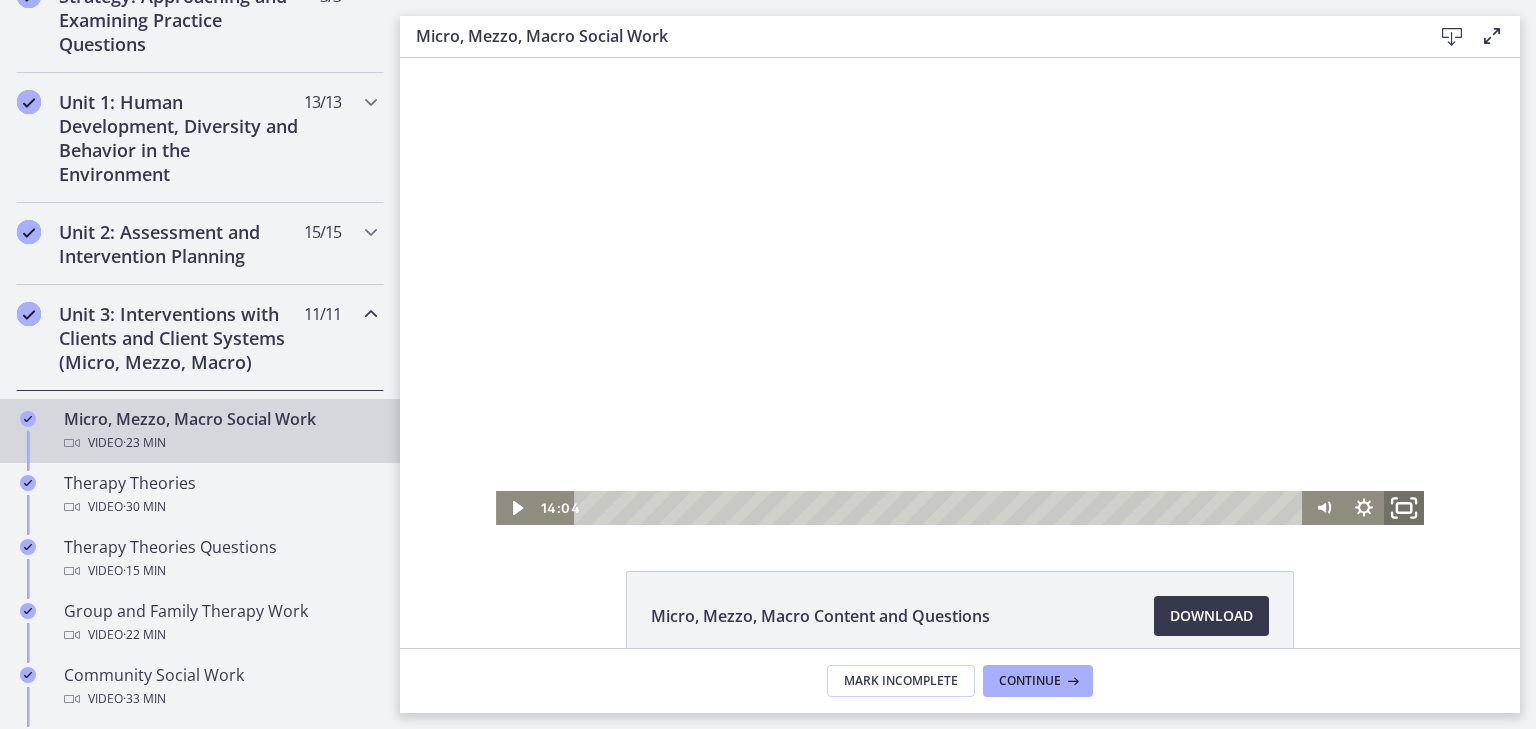 click 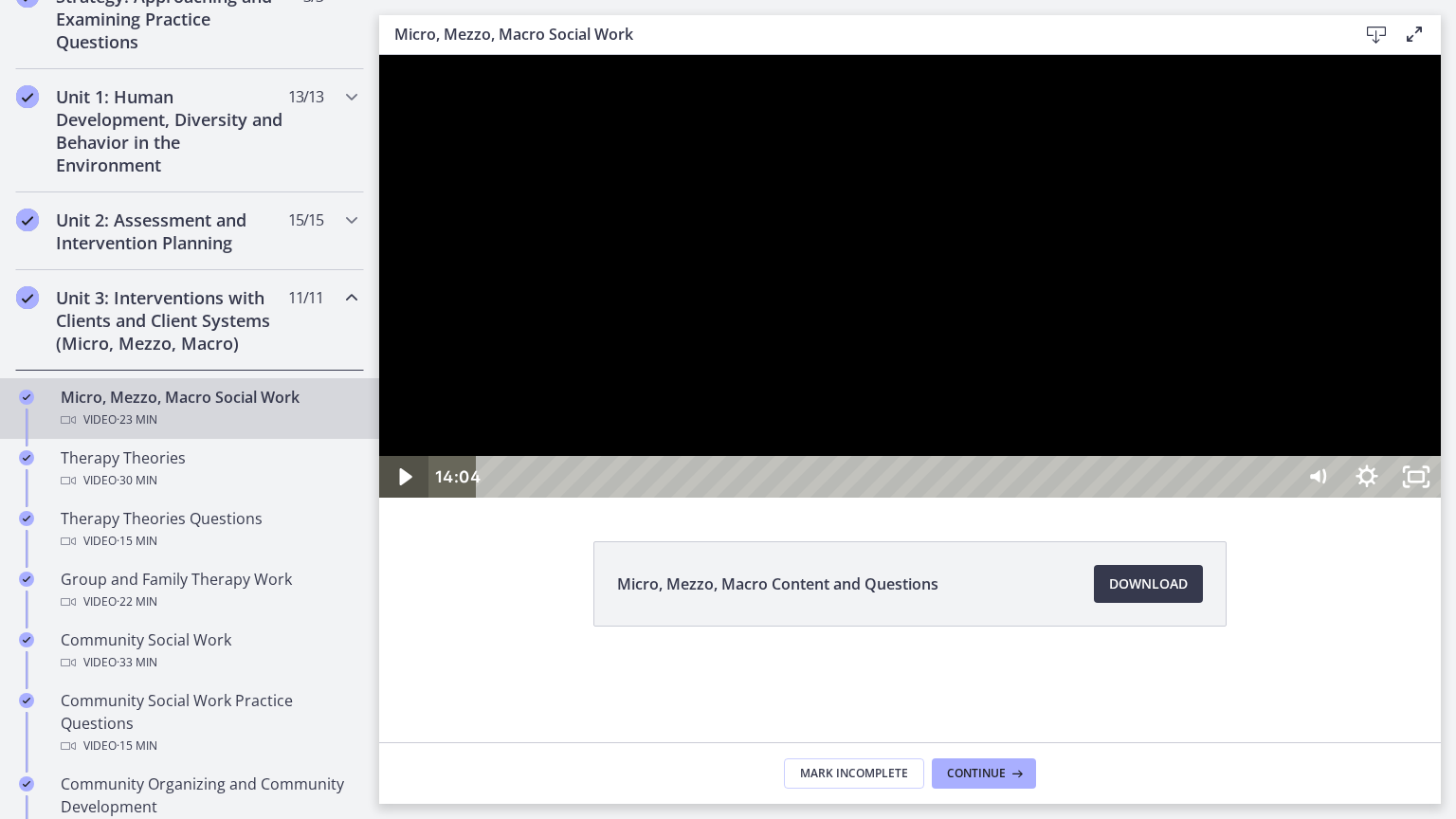 click 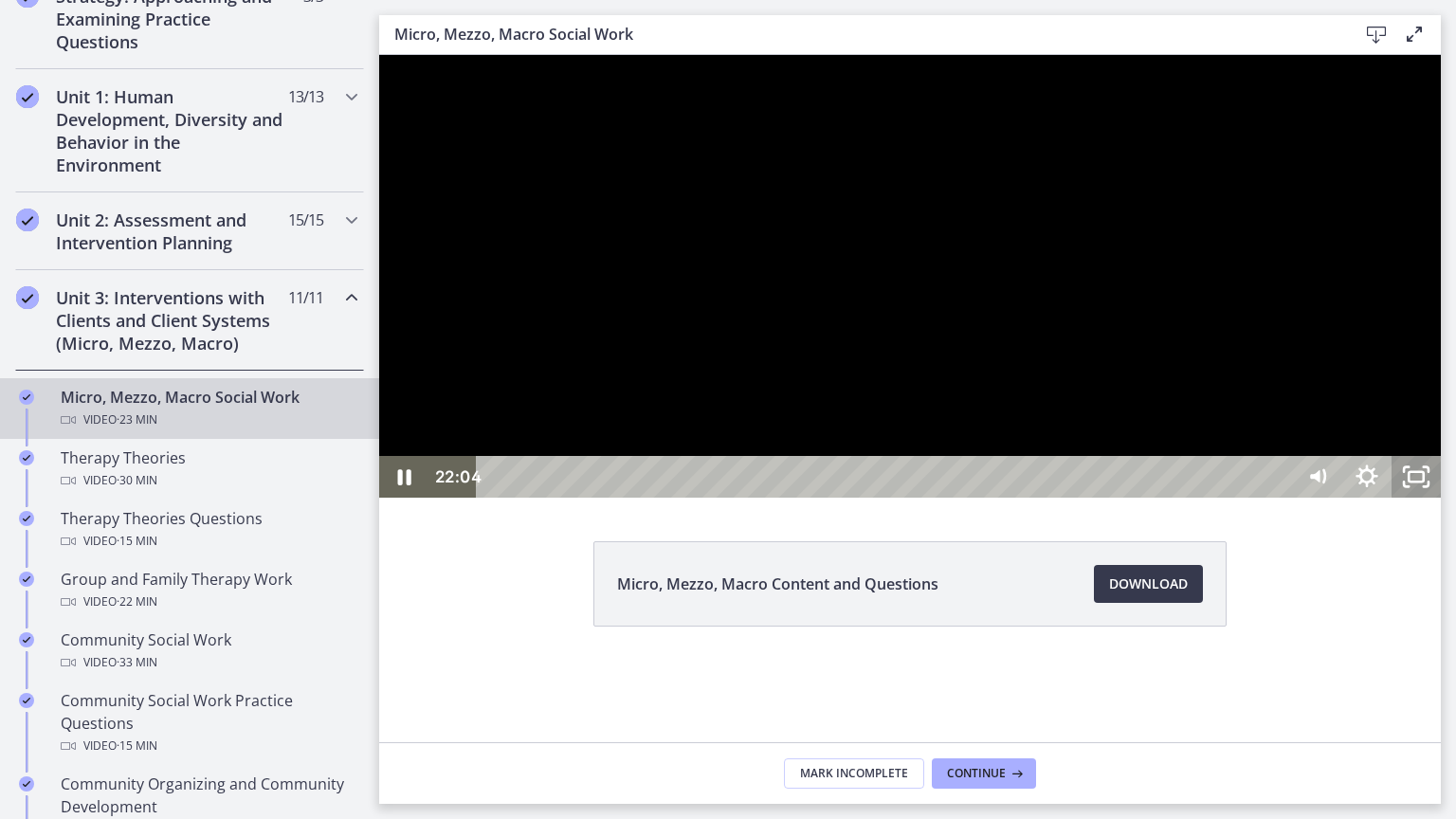 click 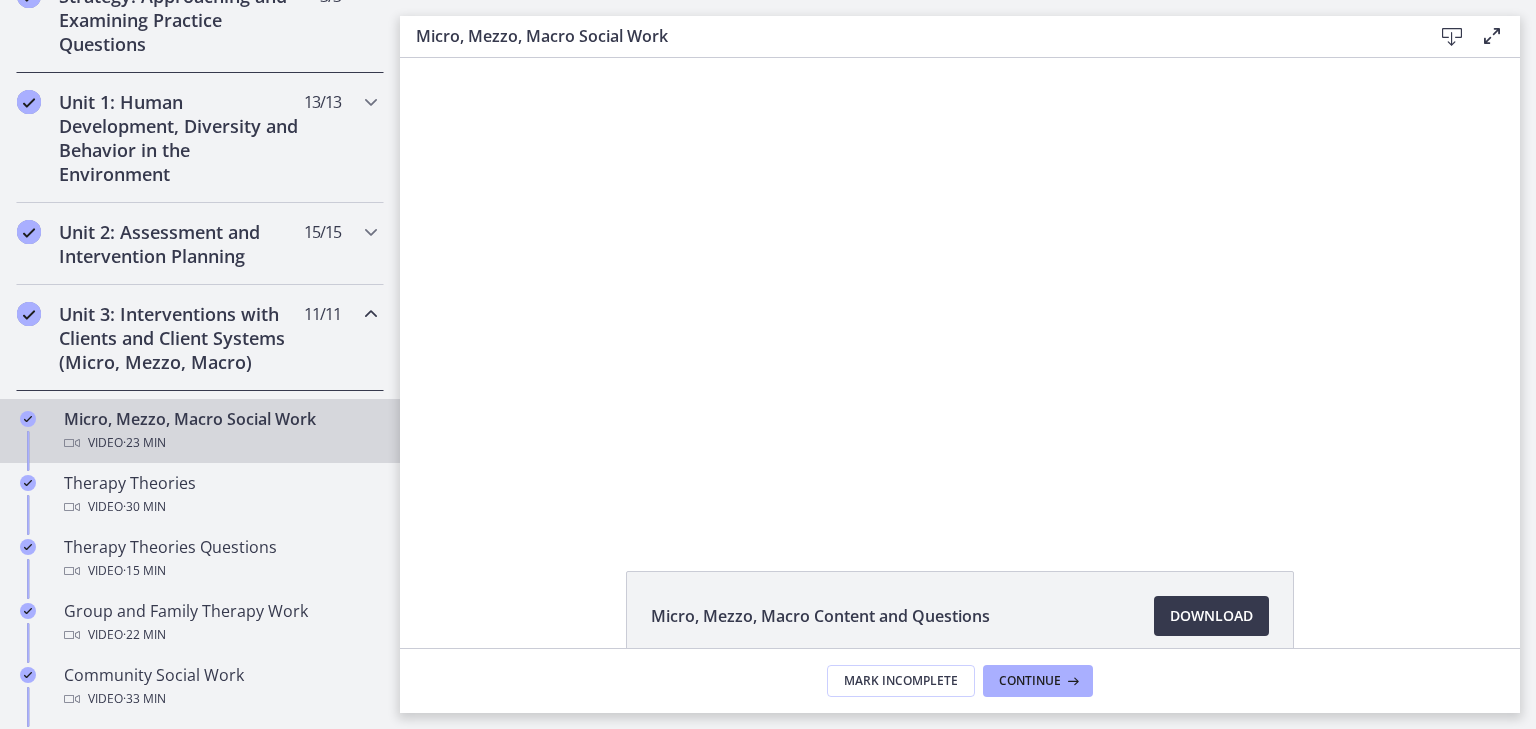 scroll, scrollTop: 0, scrollLeft: 0, axis: both 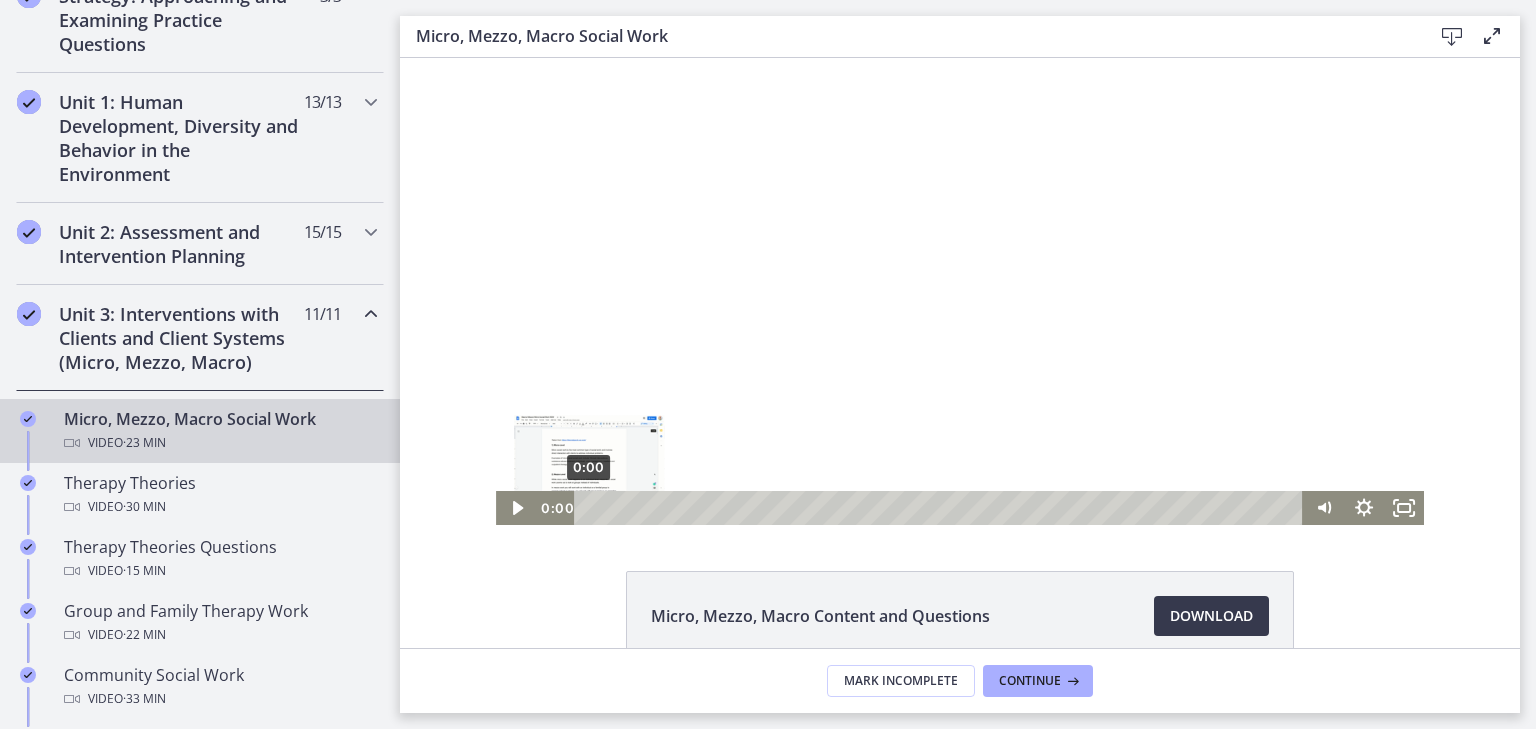 drag, startPoint x: 623, startPoint y: 510, endPoint x: 581, endPoint y: 504, distance: 42.426407 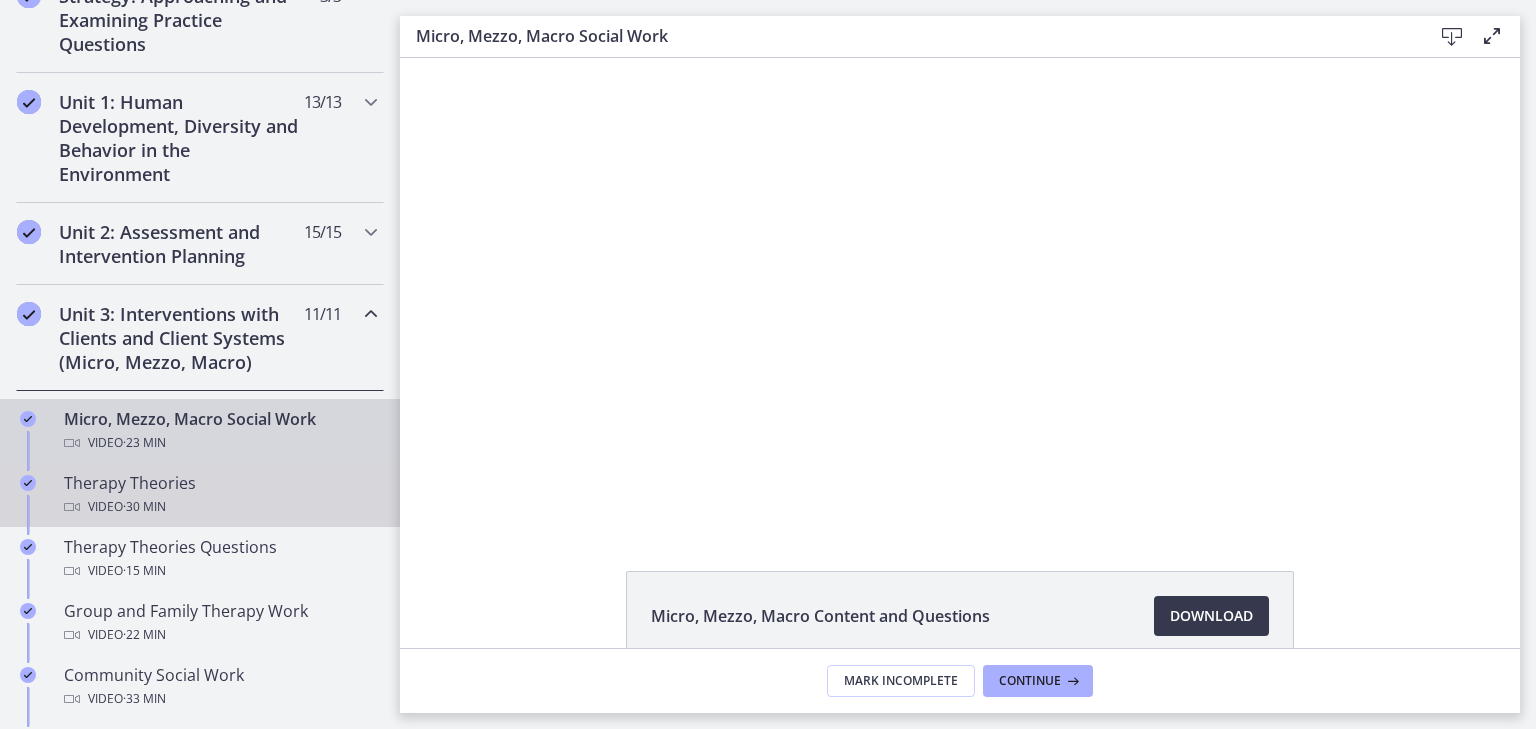 click on "·  30 min" at bounding box center (144, 507) 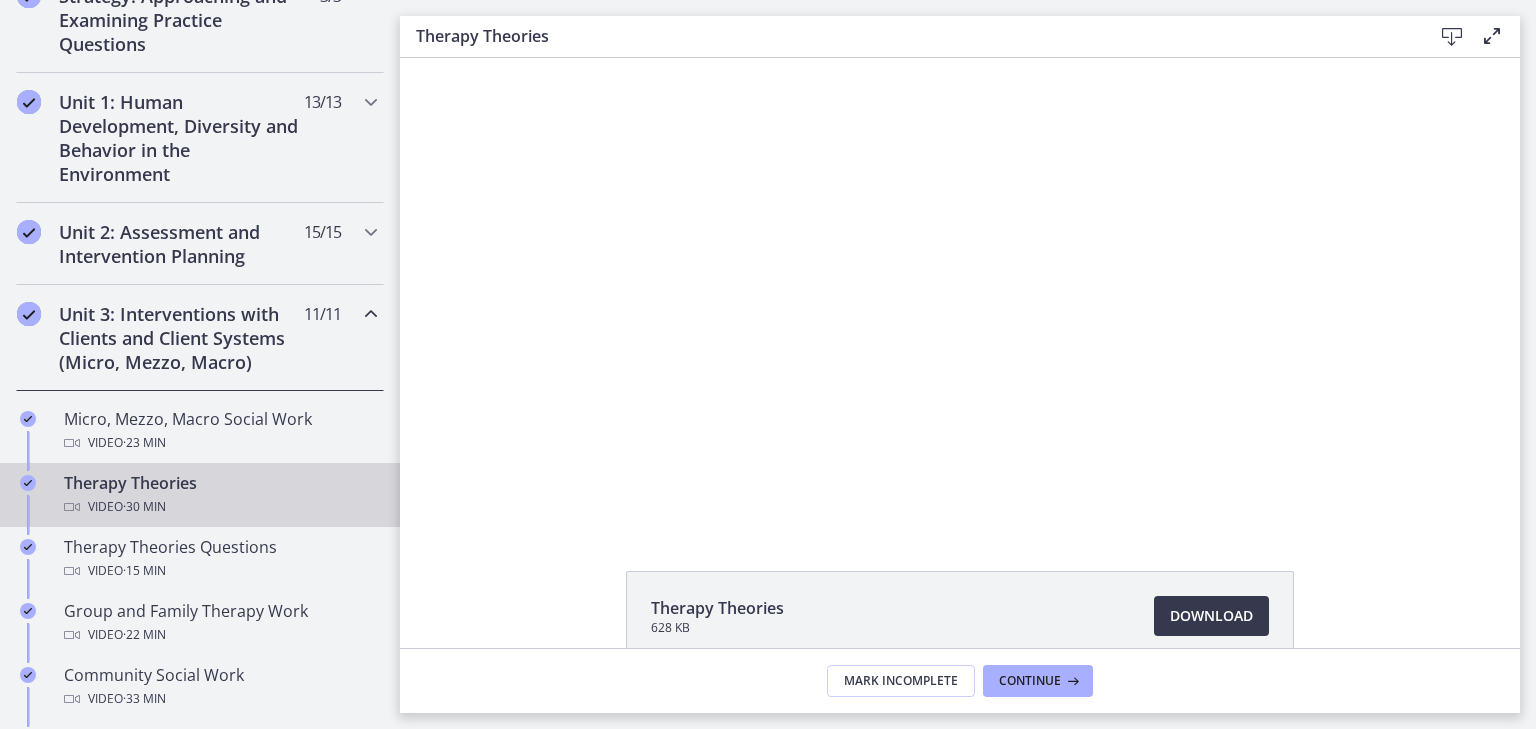 scroll, scrollTop: 0, scrollLeft: 0, axis: both 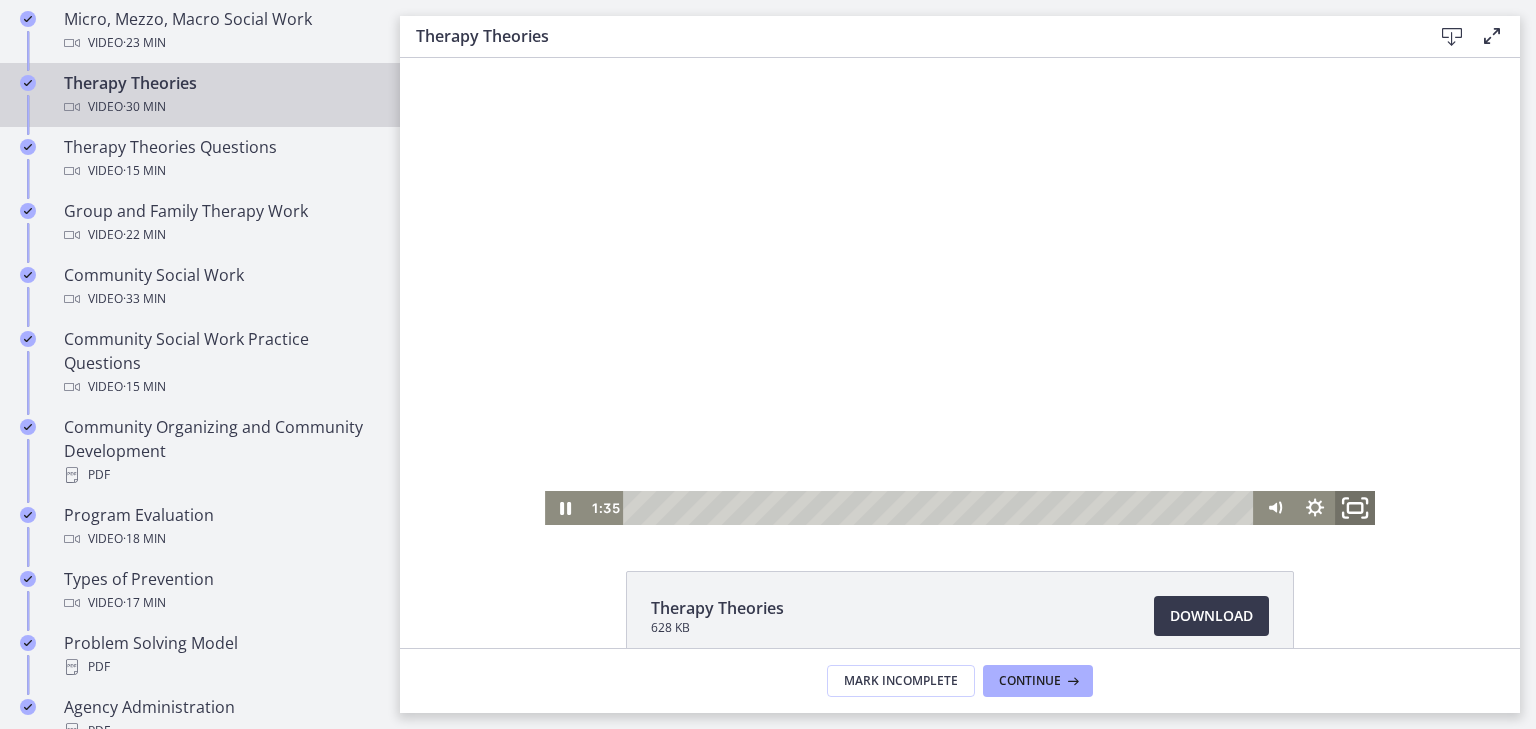 click 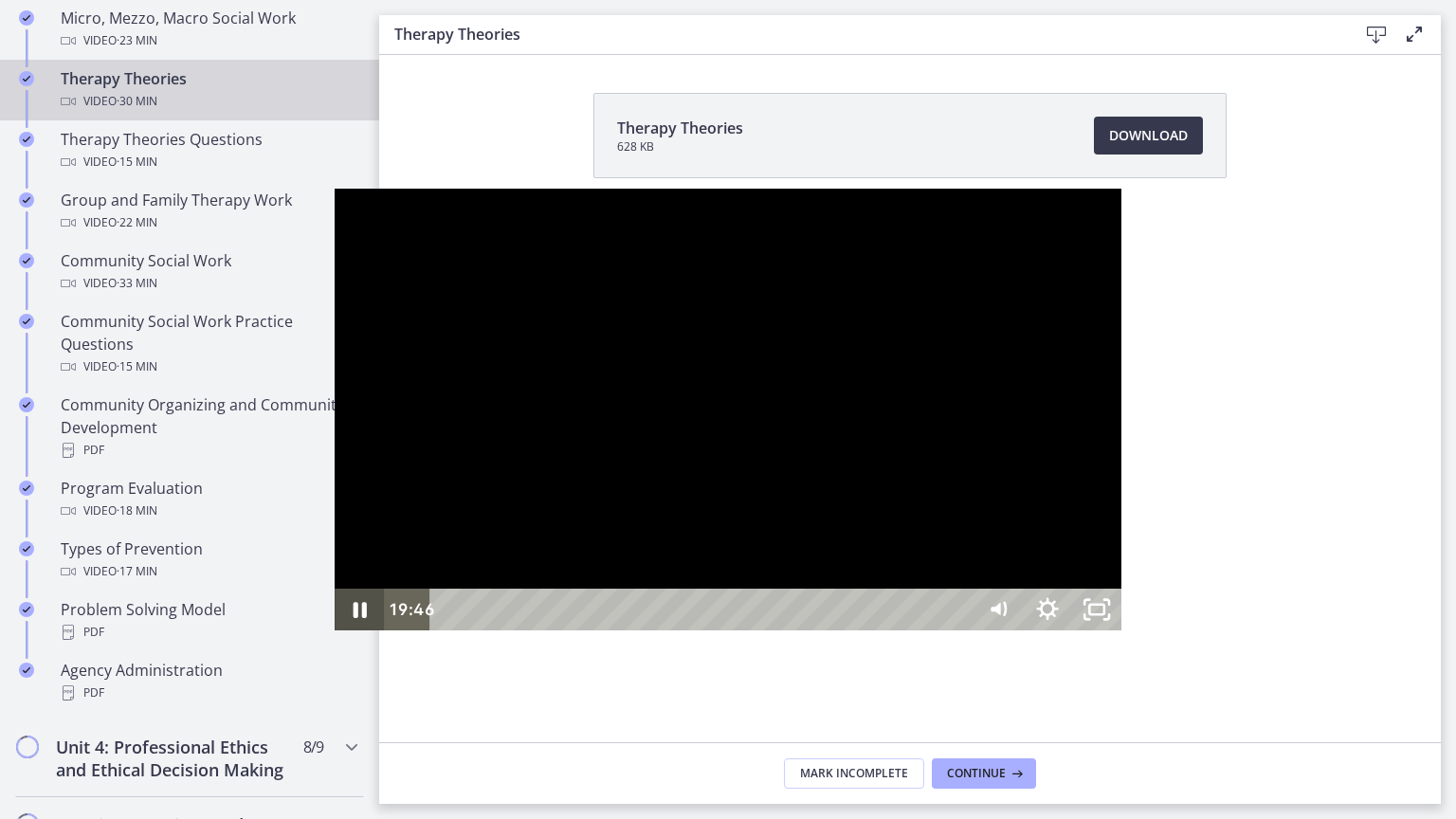 click 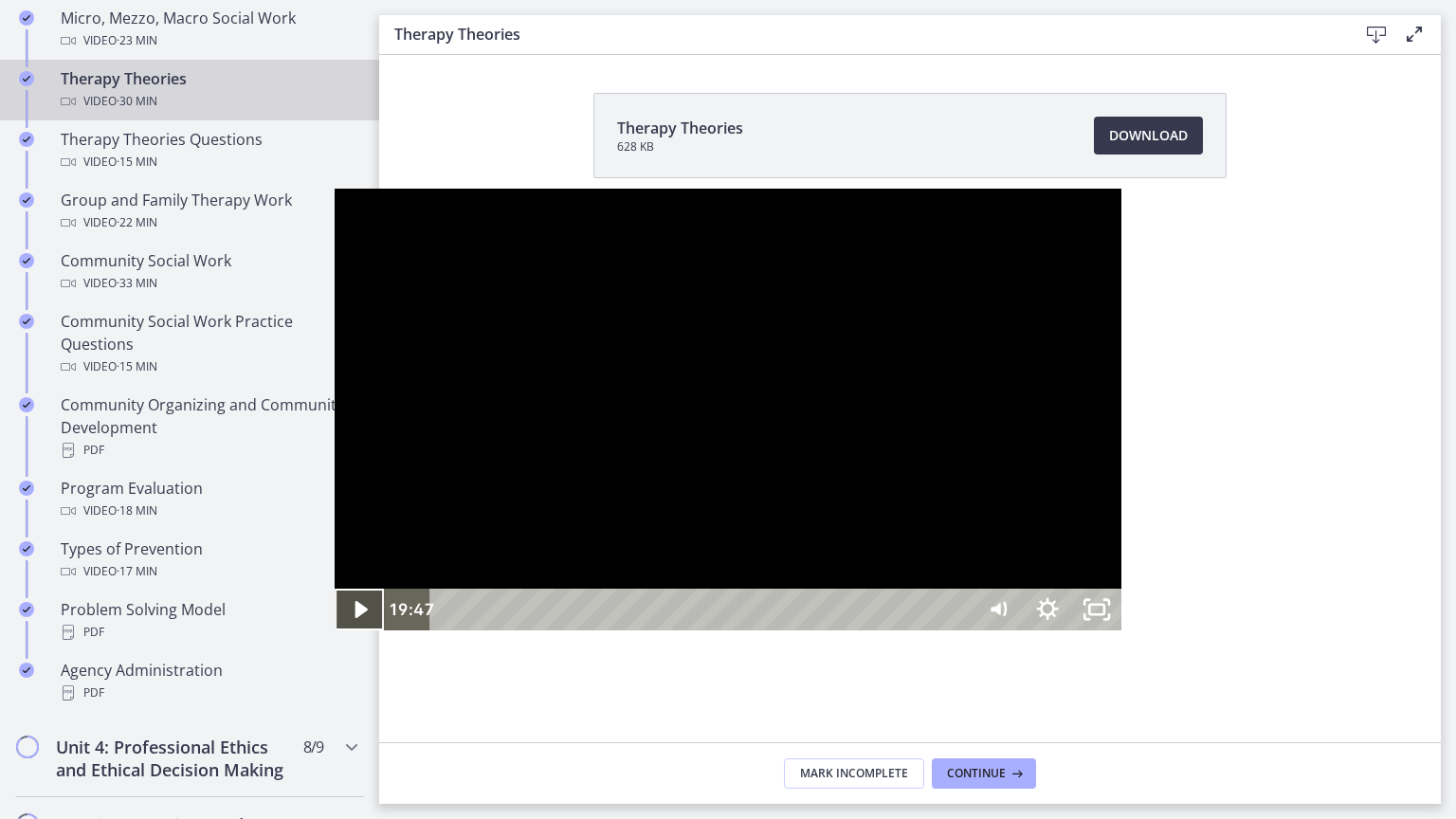 click 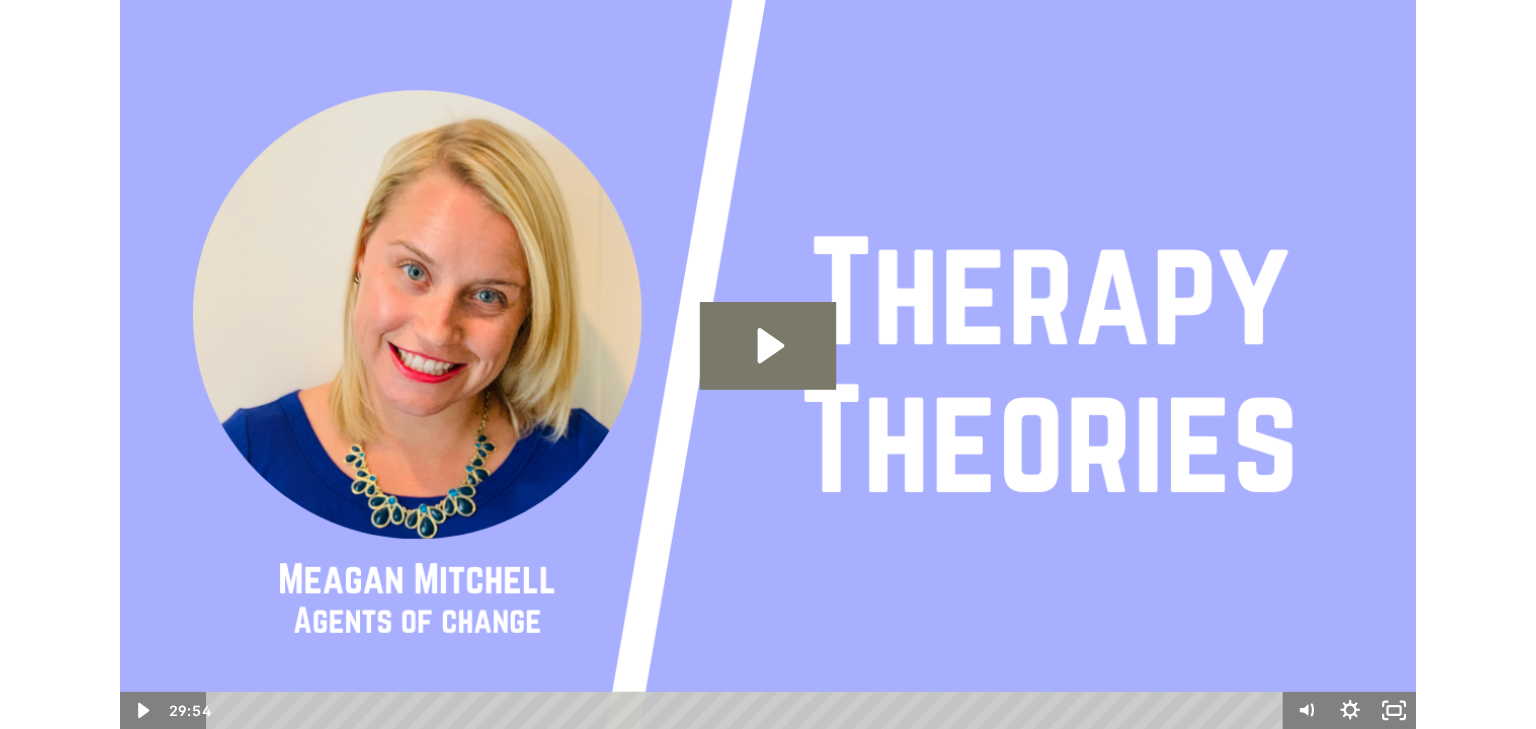scroll, scrollTop: 0, scrollLeft: 0, axis: both 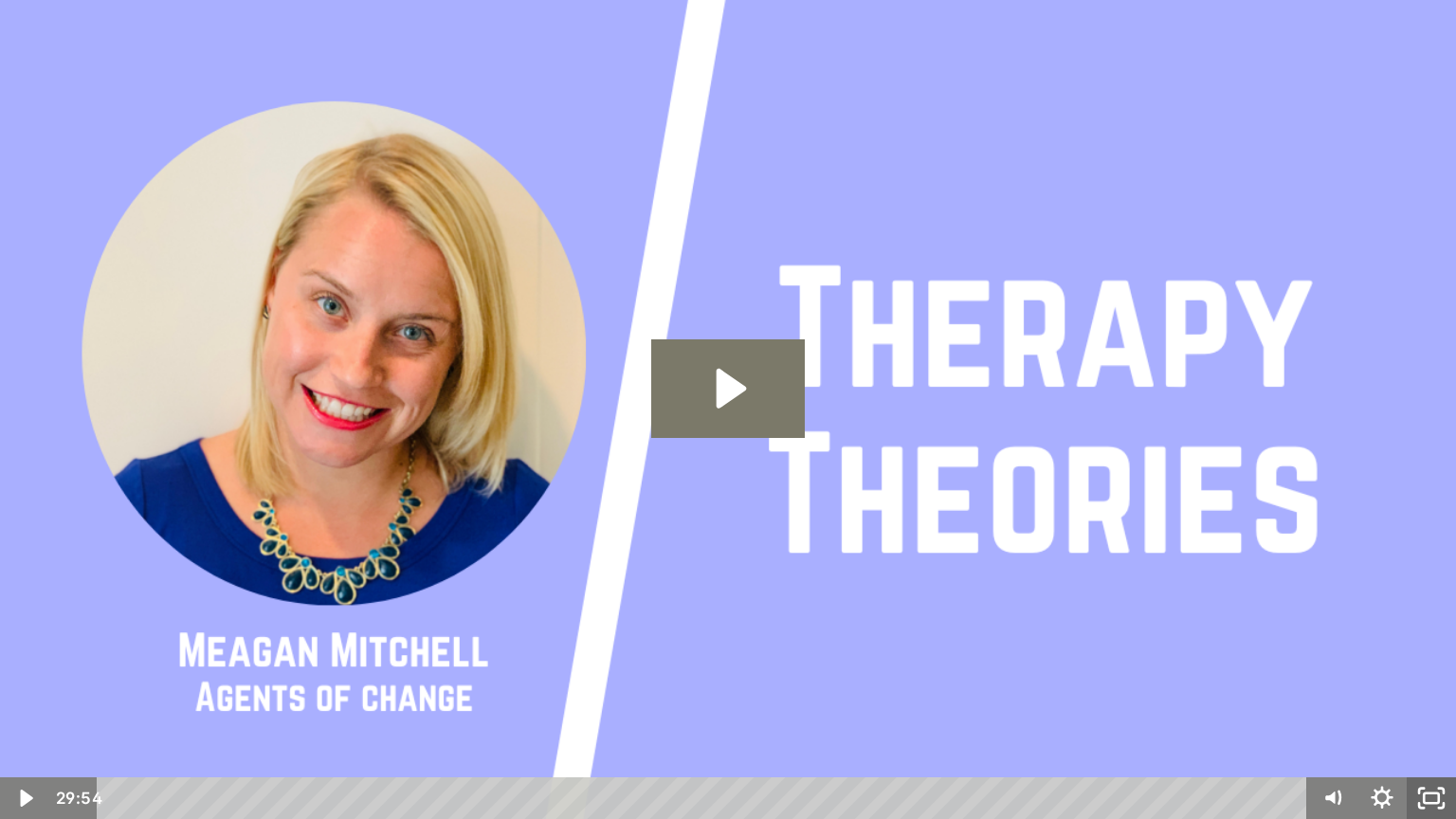 click 